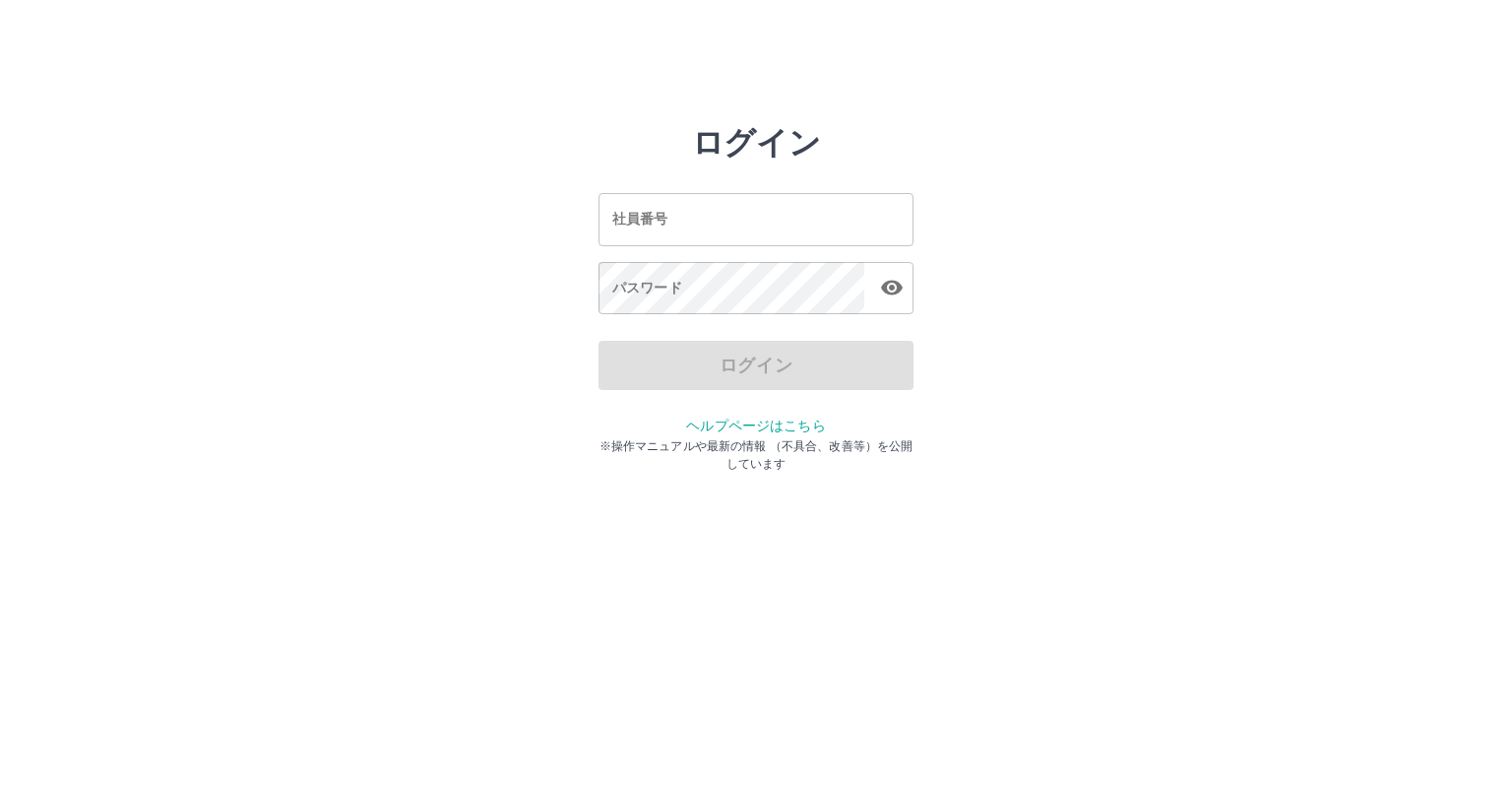 scroll, scrollTop: 0, scrollLeft: 0, axis: both 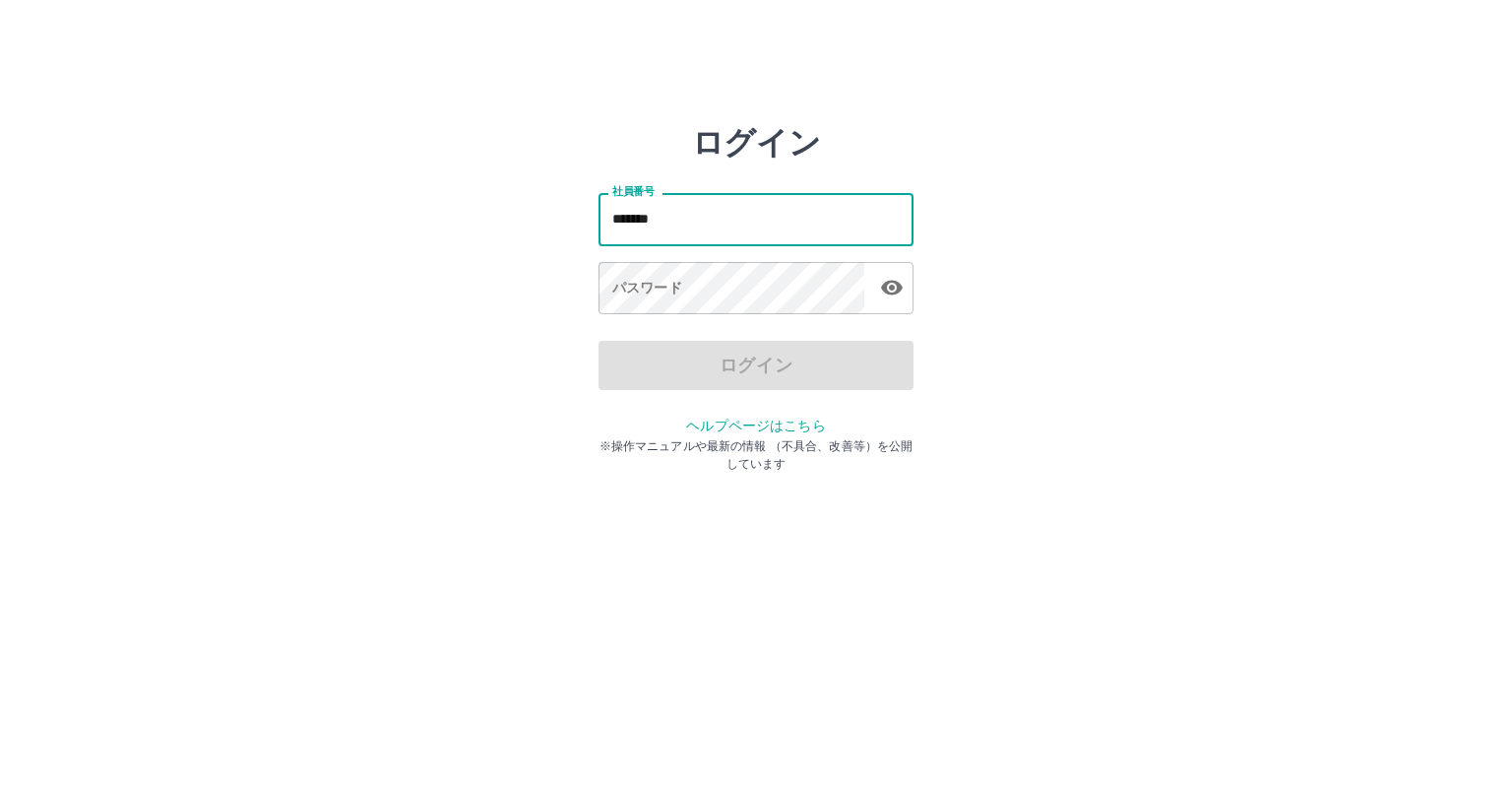 type on "*******" 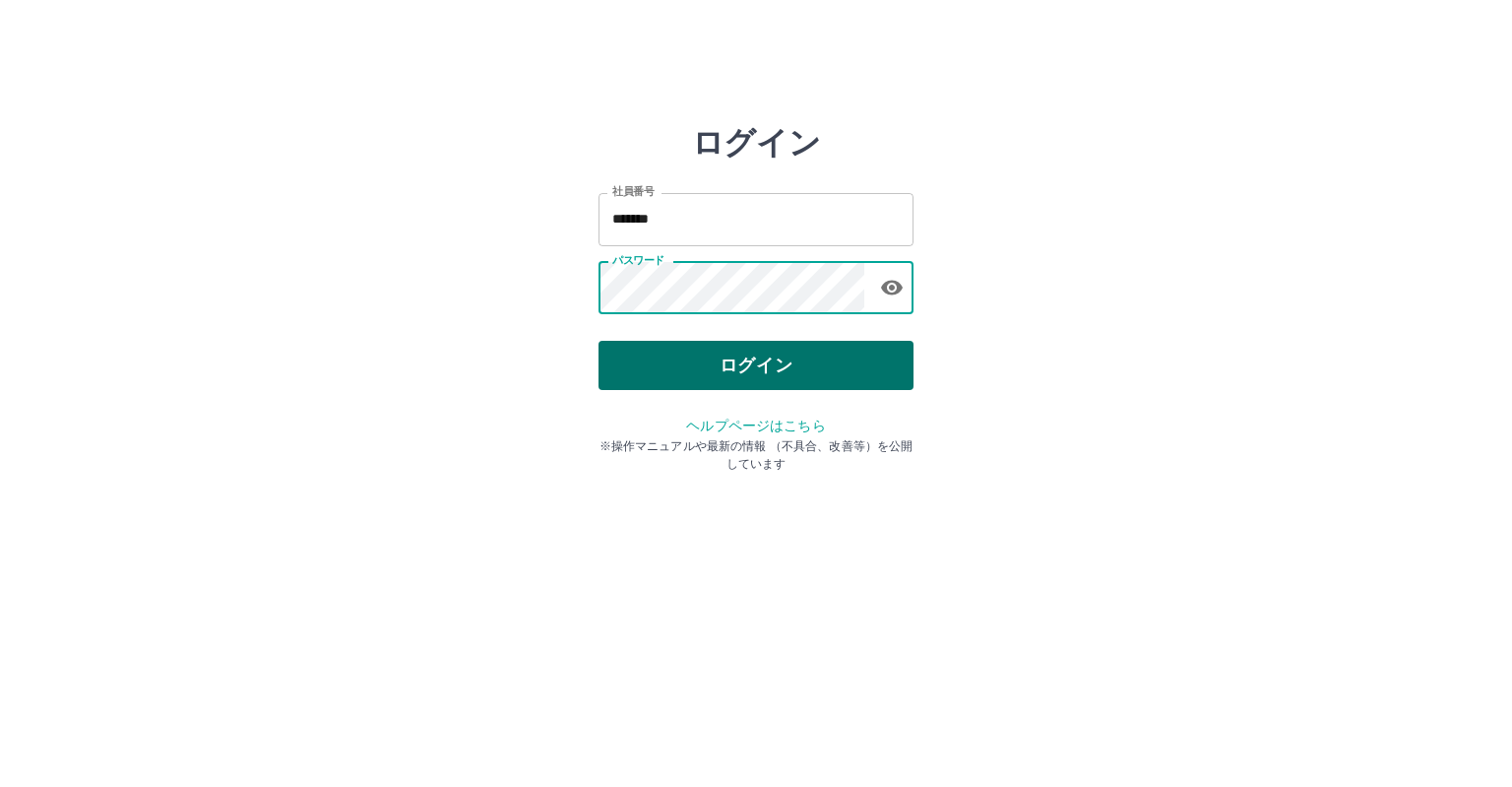 click on "ログイン" at bounding box center [756, 365] 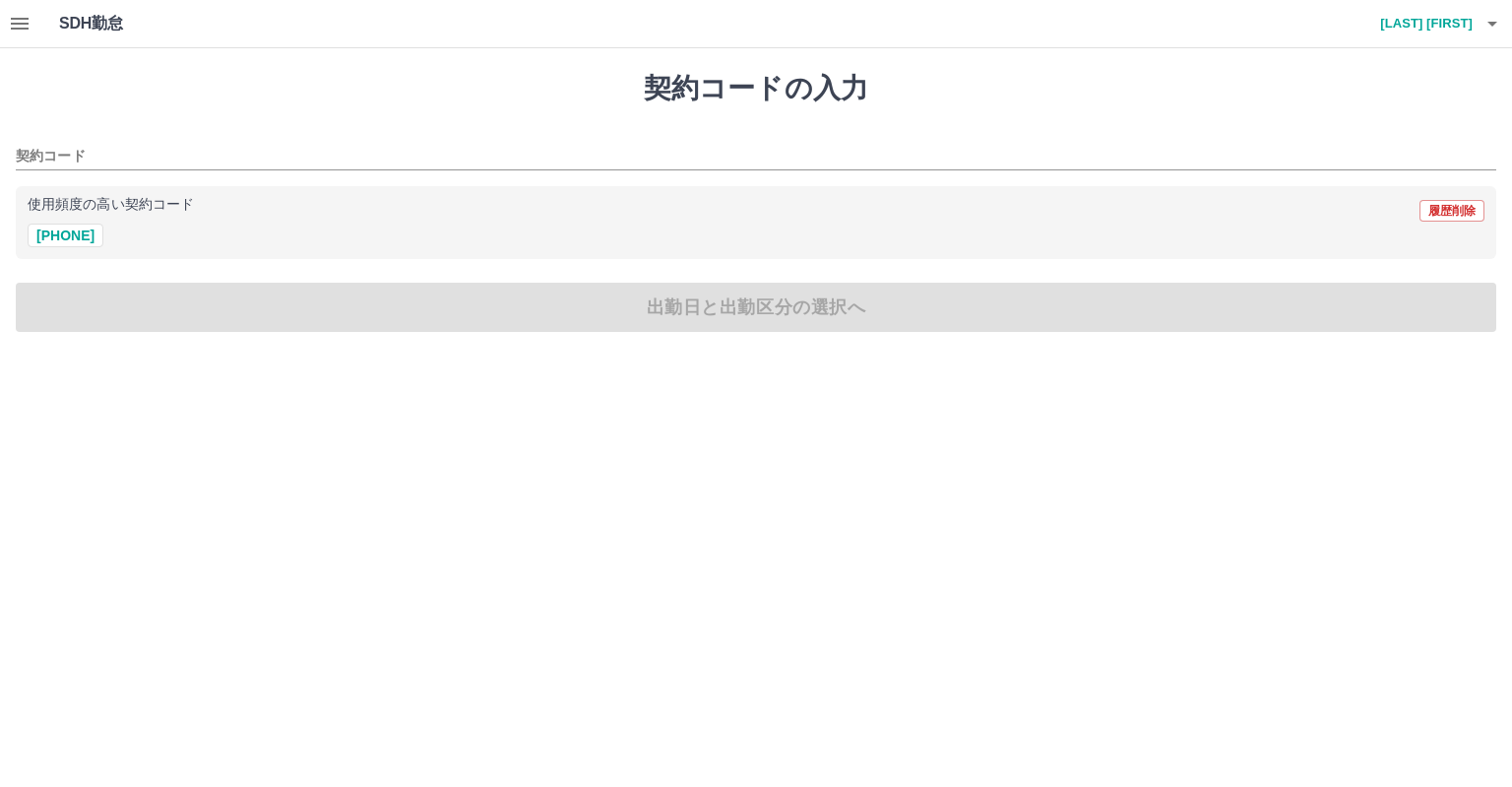 scroll, scrollTop: 0, scrollLeft: 0, axis: both 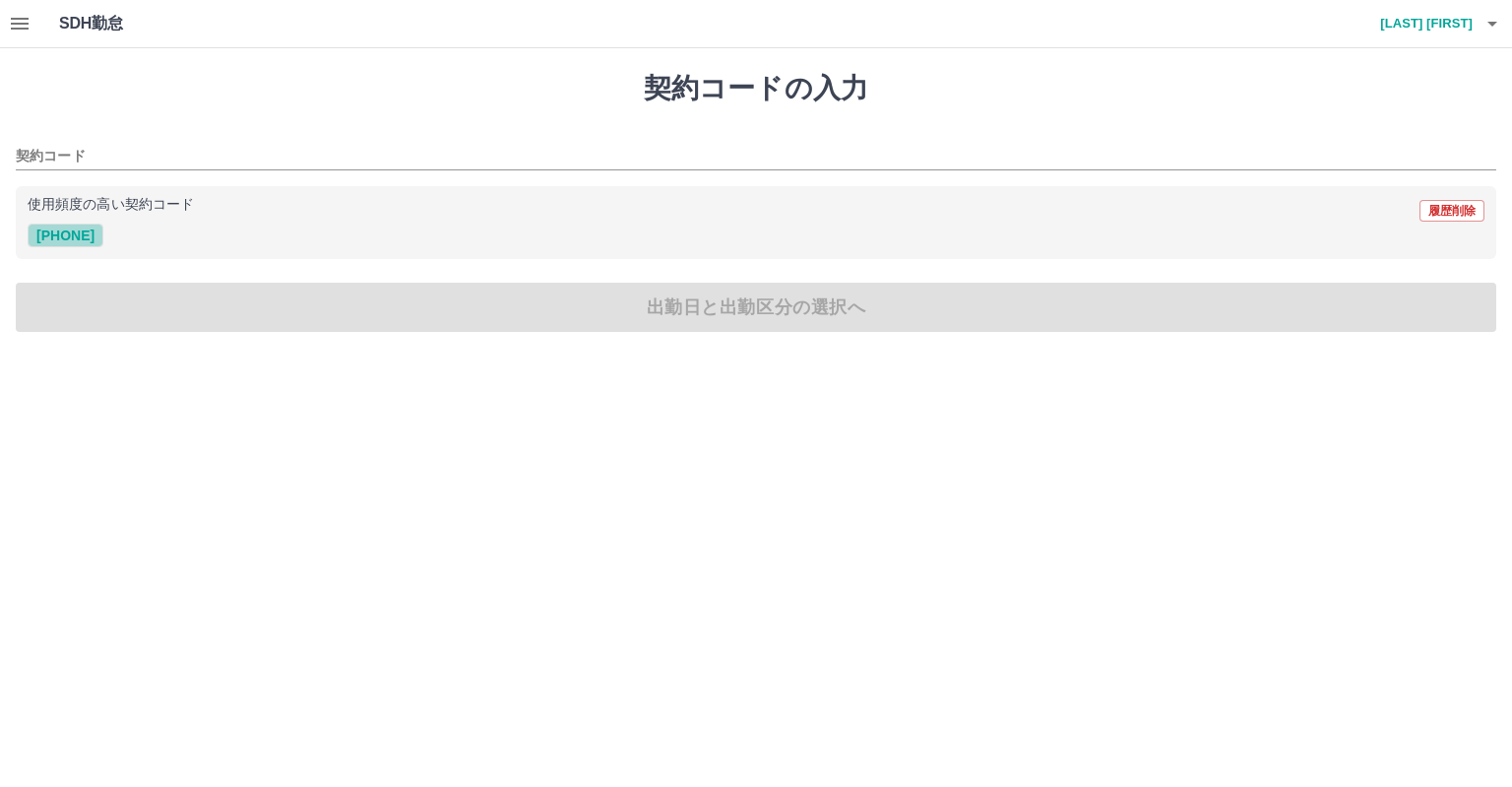 click on "37332003" at bounding box center (65, 235) 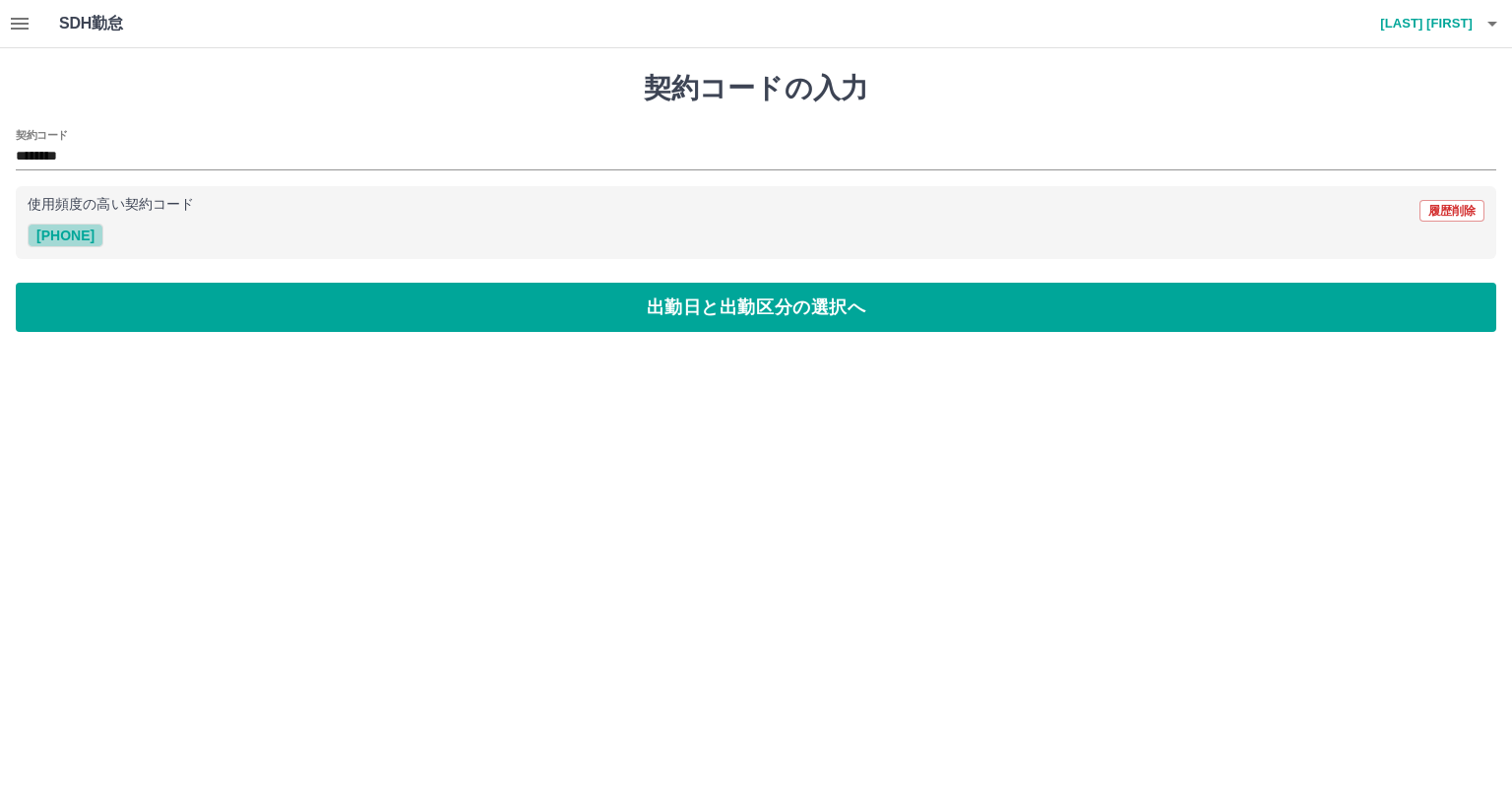click on "37332003" at bounding box center (65, 235) 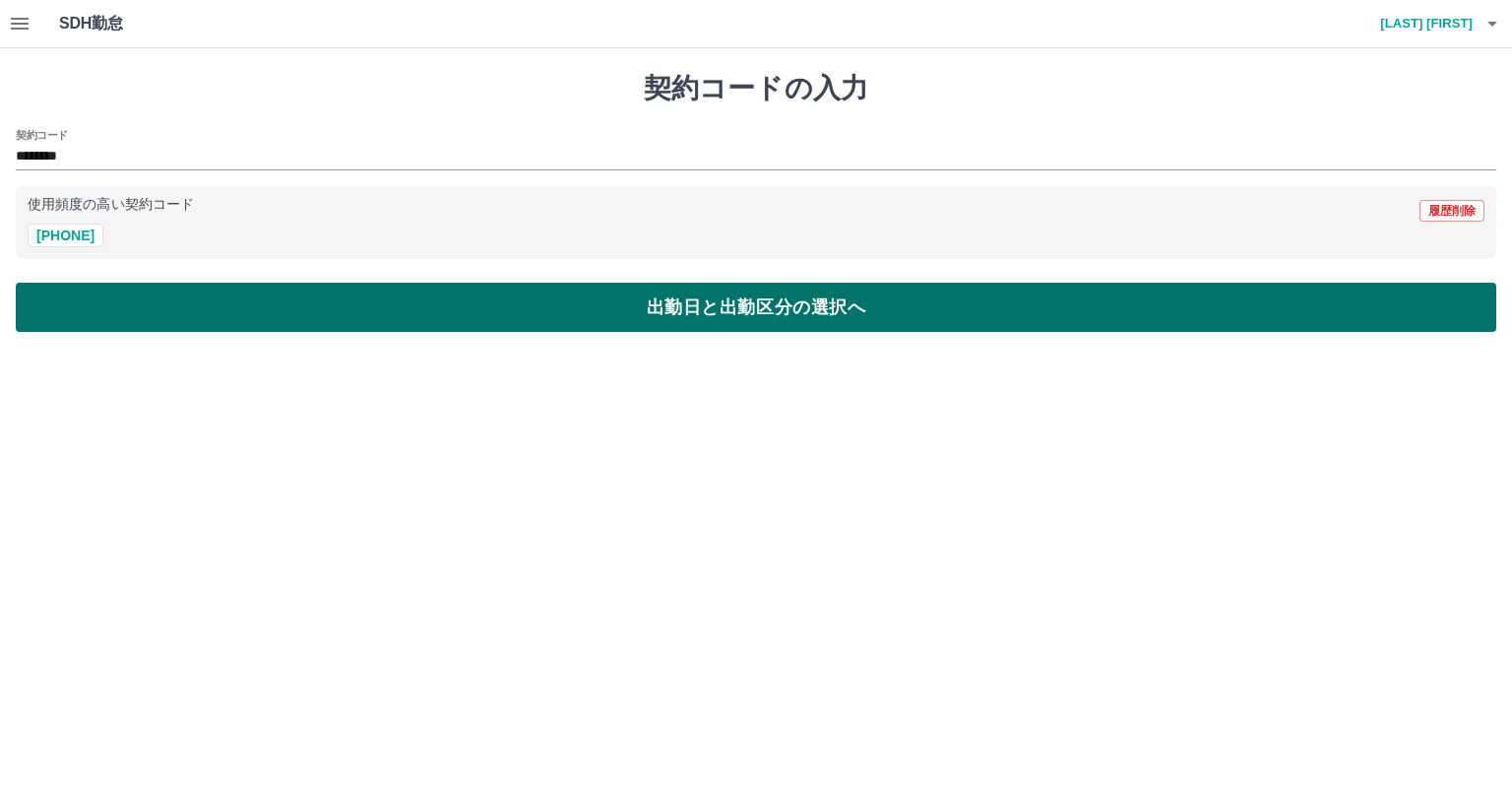 click on "出勤日と出勤区分の選択へ" at bounding box center [756, 307] 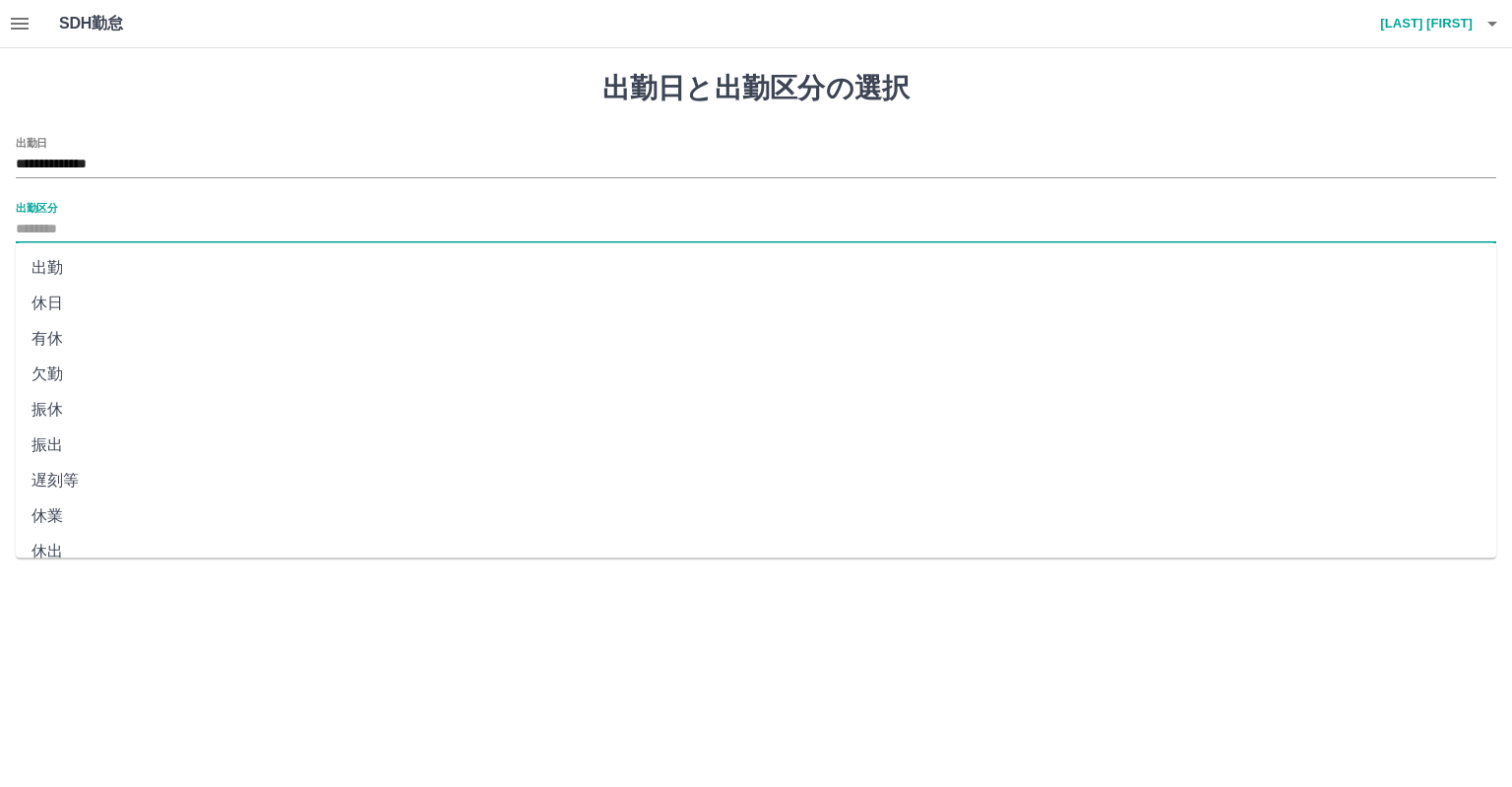 click on "出勤区分" at bounding box center (756, 230) 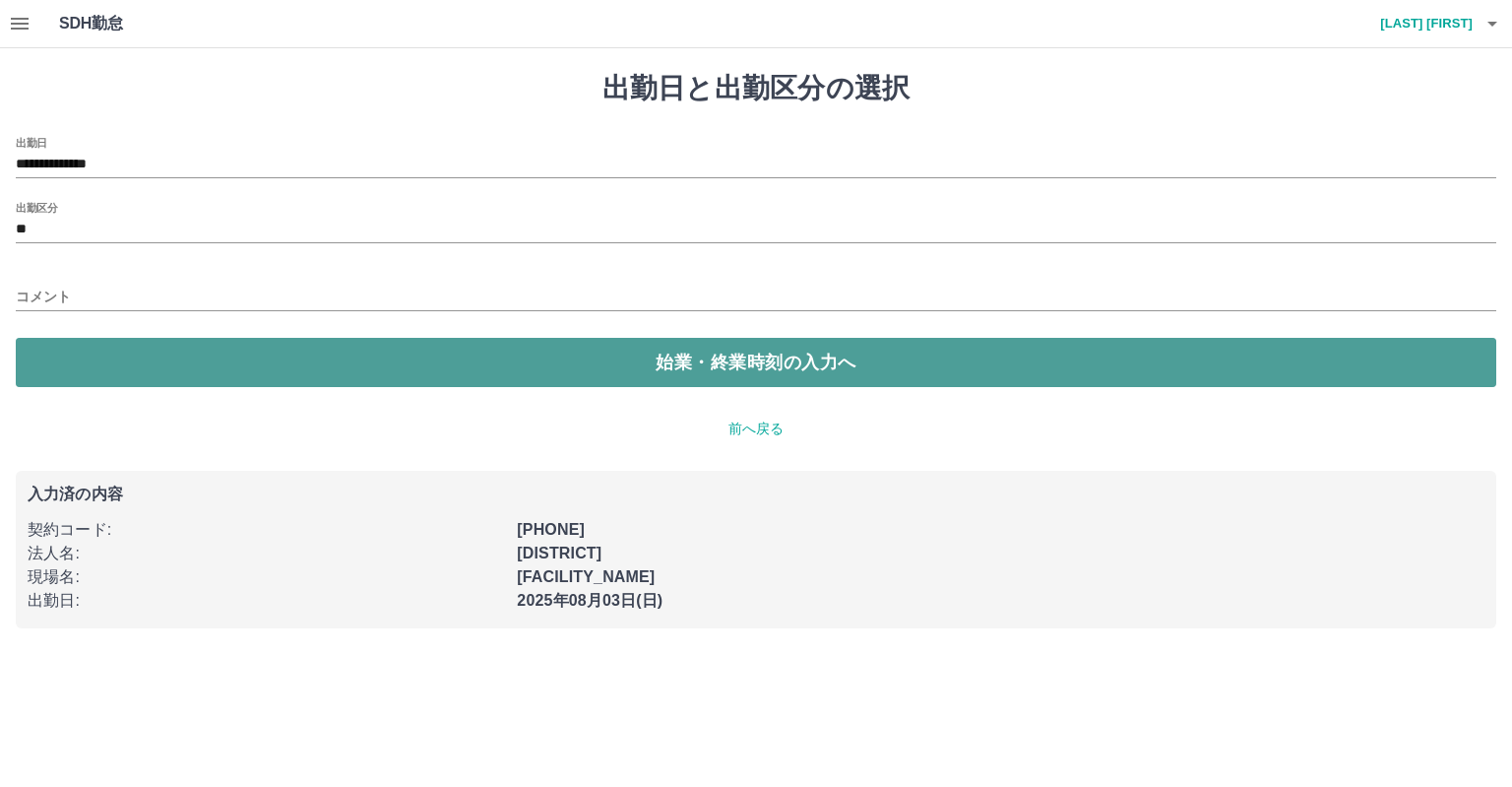 click on "始業・終業時刻の入力へ" at bounding box center [756, 362] 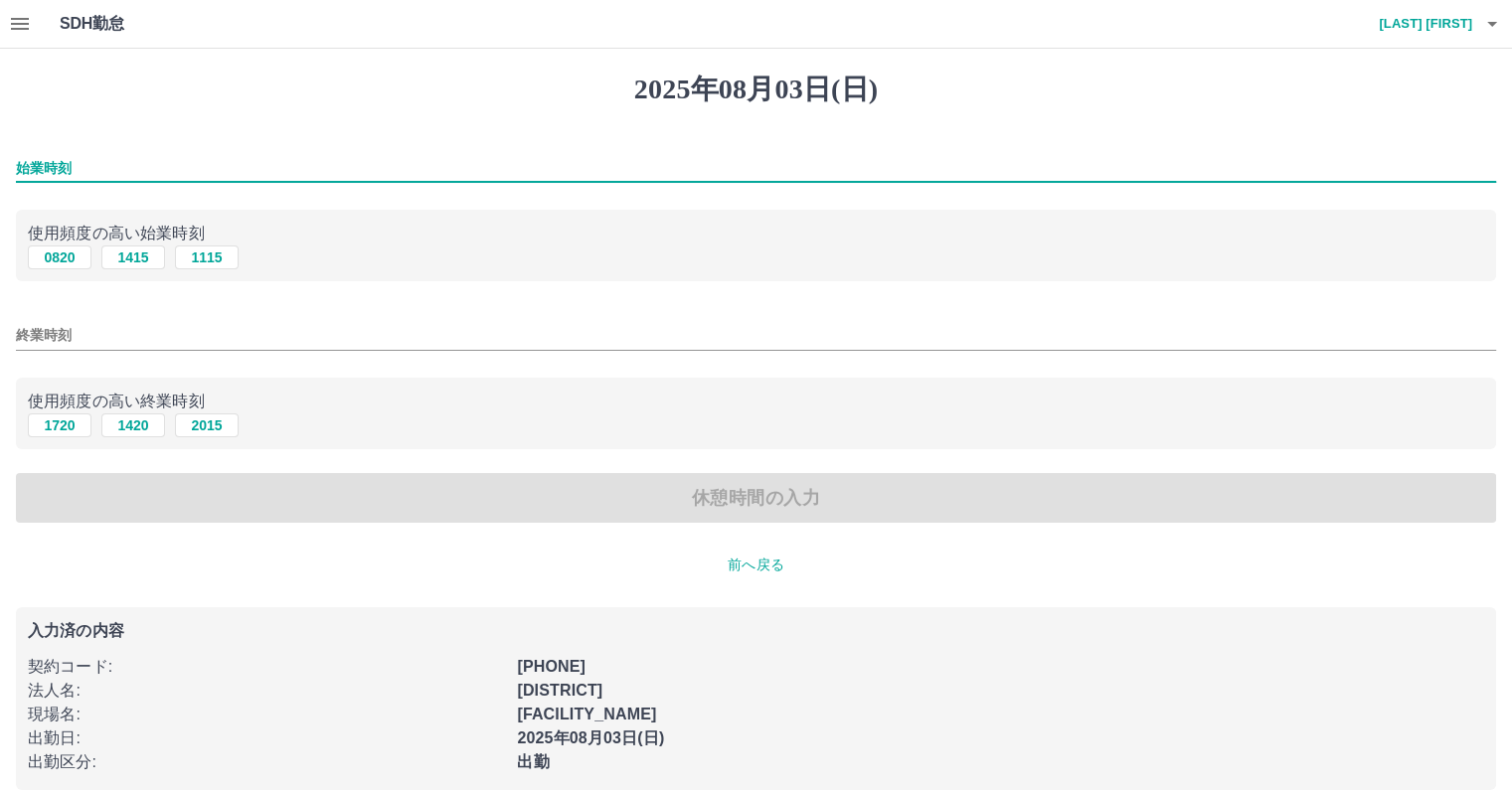 click on "始業時刻" at bounding box center (756, 168) 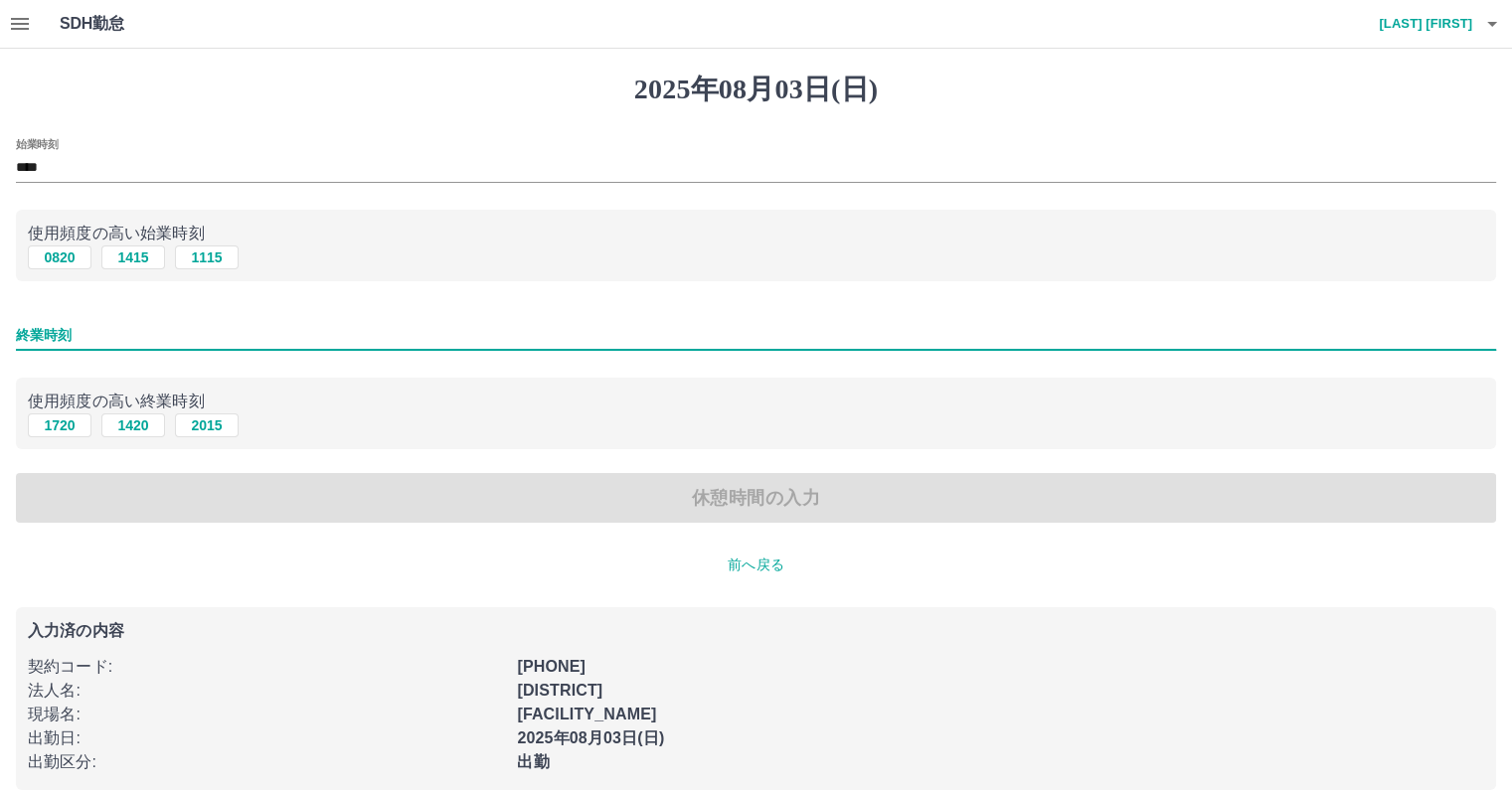 click on "終業時刻" at bounding box center [756, 335] 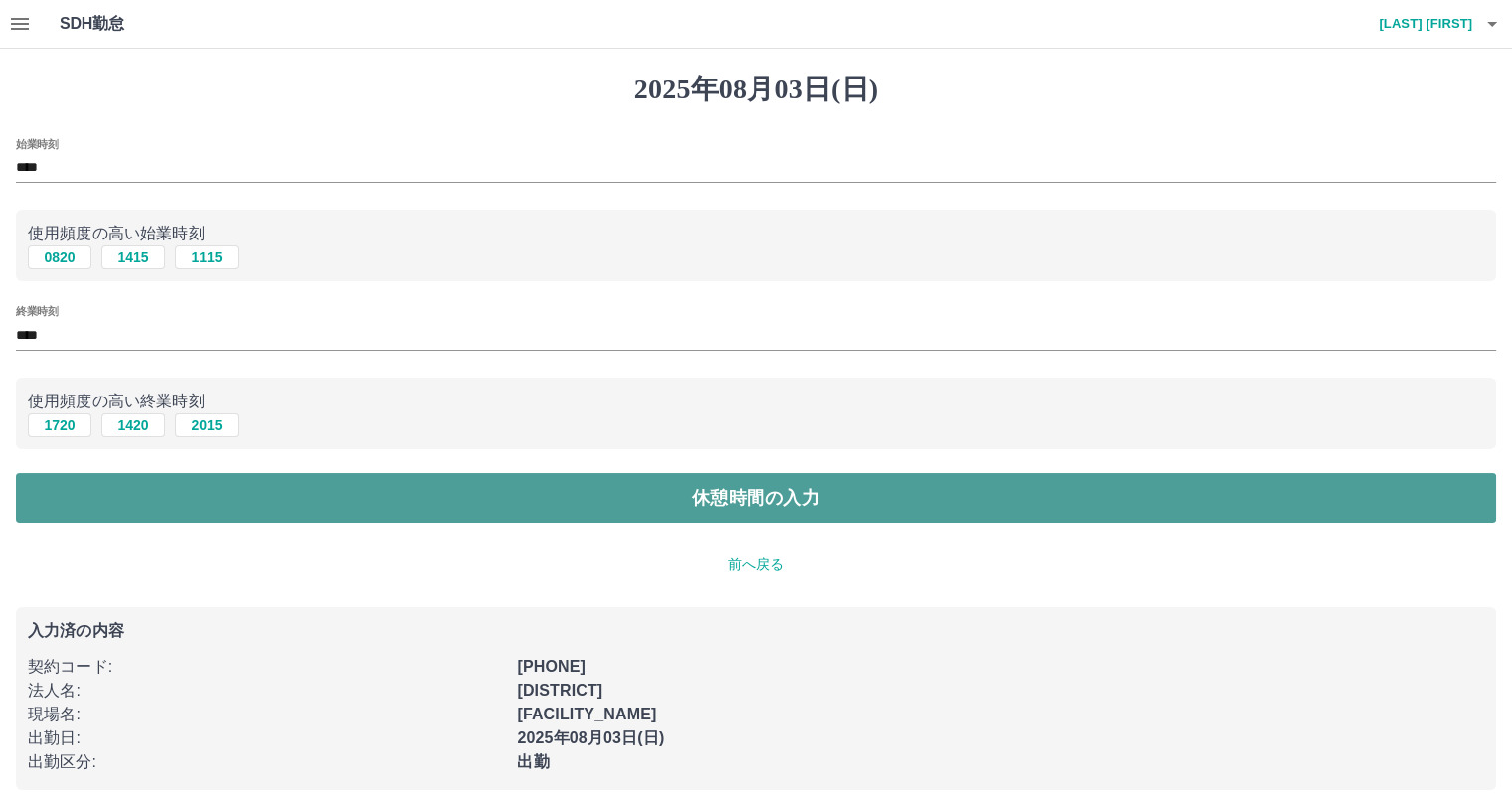 click on "休憩時間の入力" at bounding box center [756, 498] 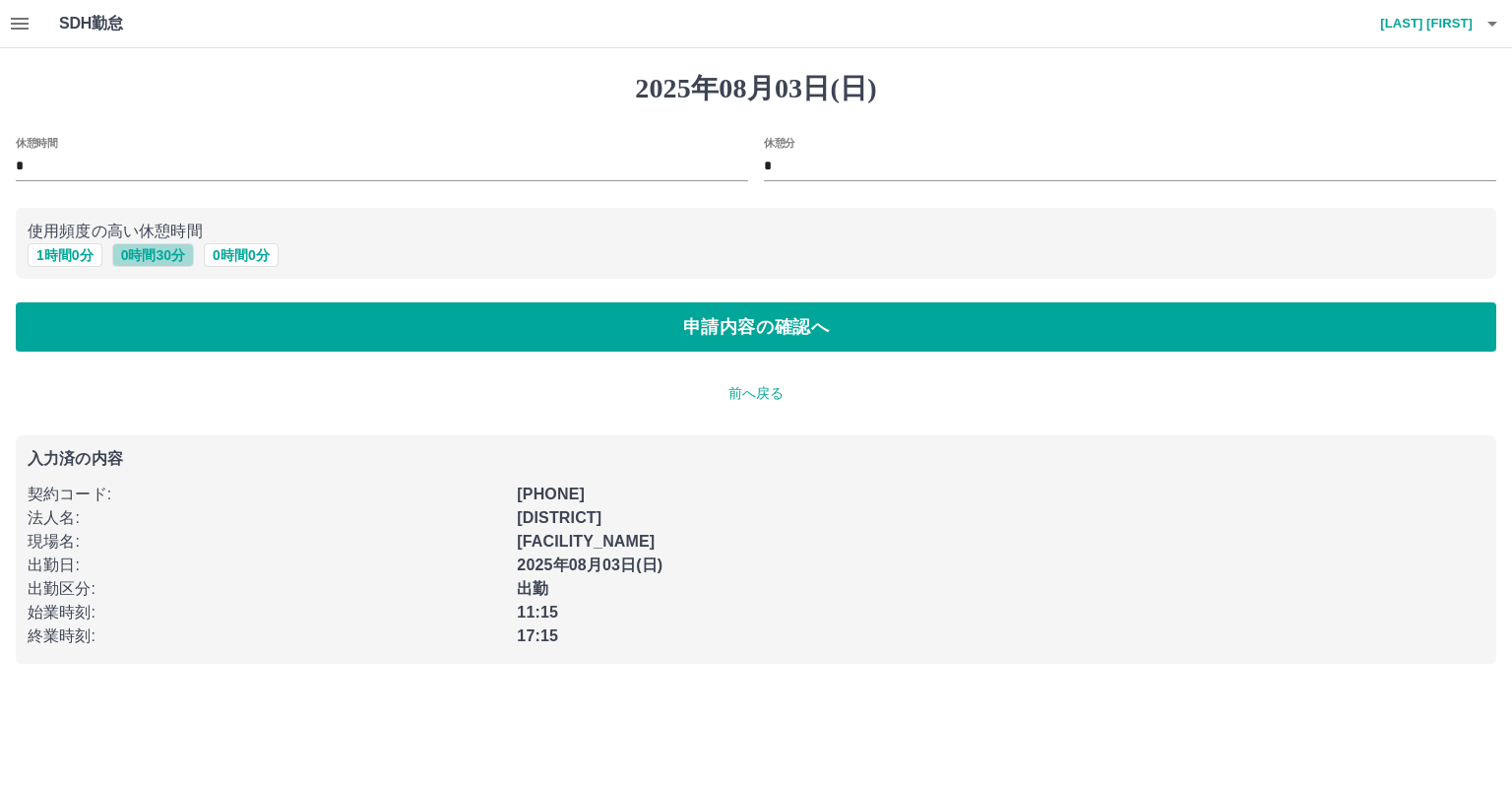 click on "0 時間 30 分" at bounding box center [153, 255] 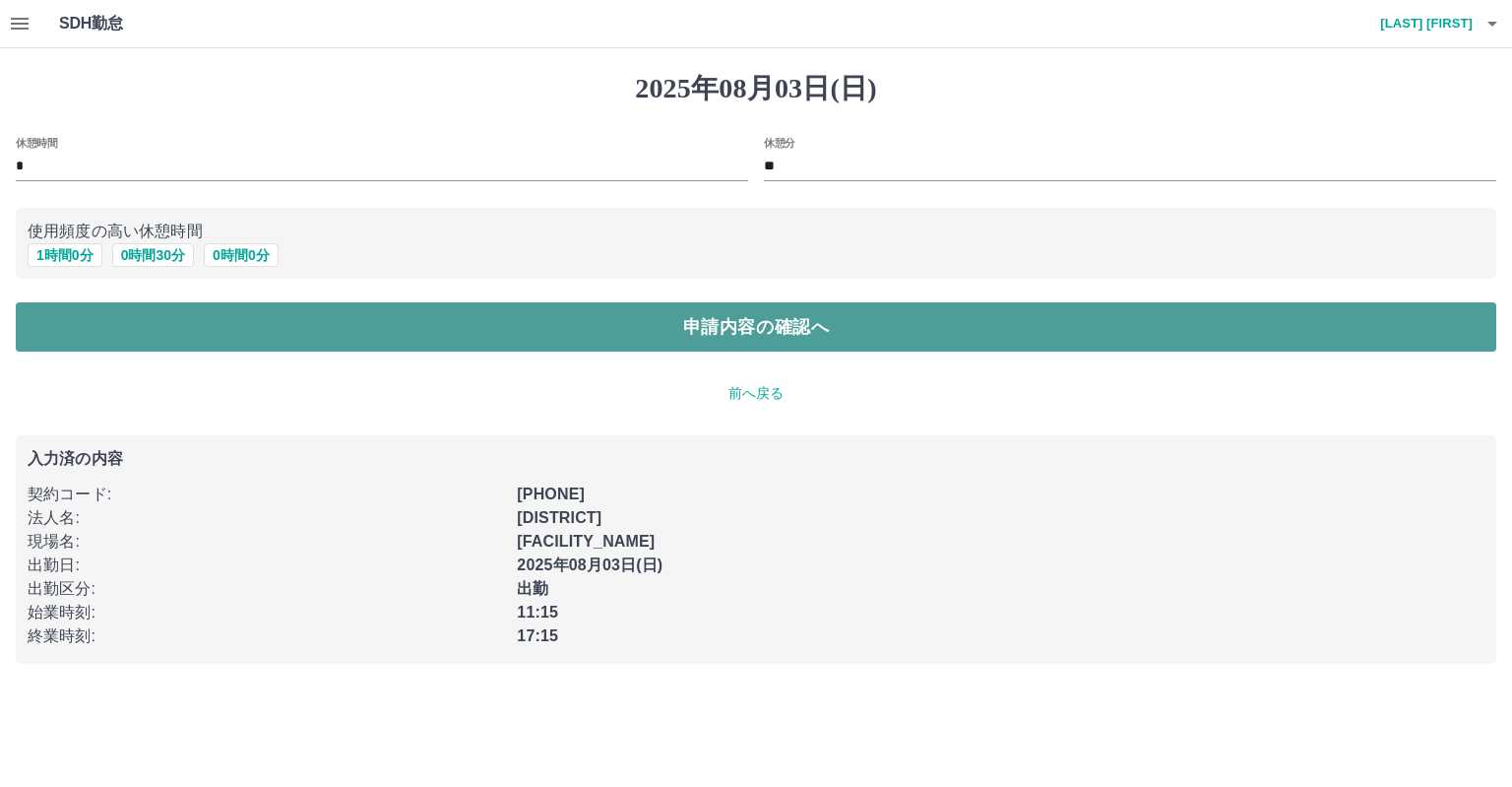 click on "申請内容の確認へ" at bounding box center [756, 327] 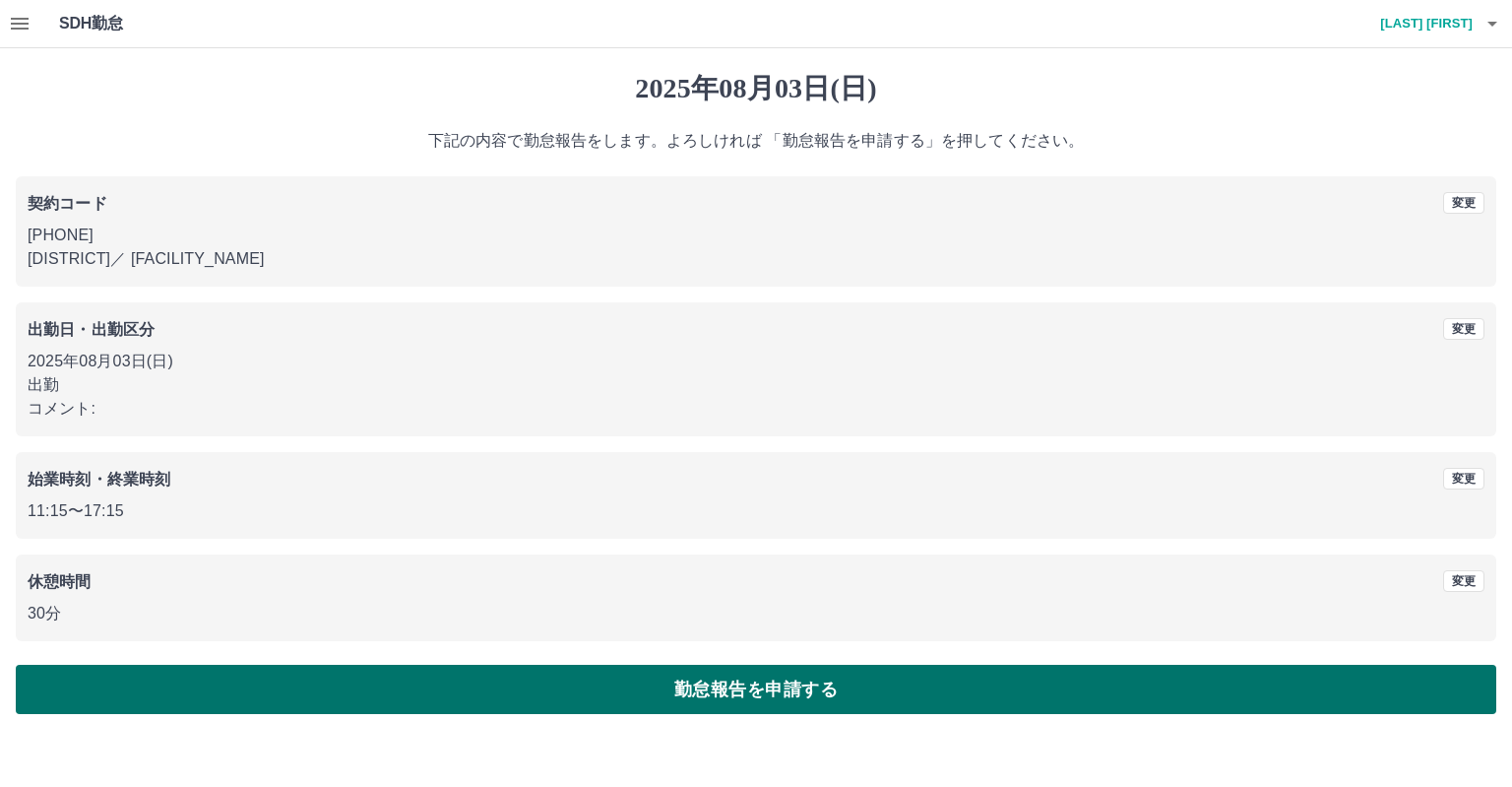 click on "勤怠報告を申請する" at bounding box center (756, 689) 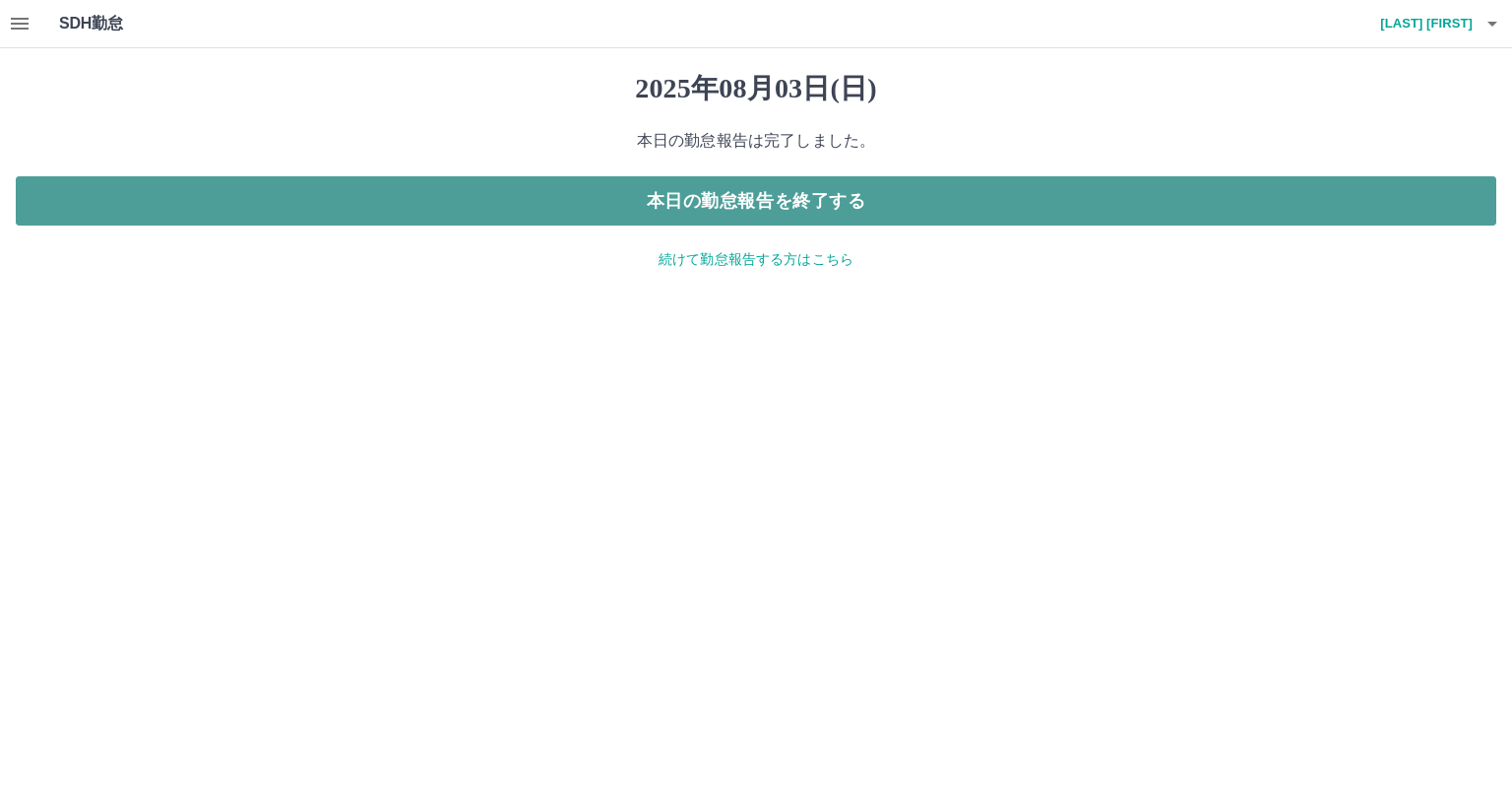 click on "本日の勤怠報告を終了する" at bounding box center [756, 201] 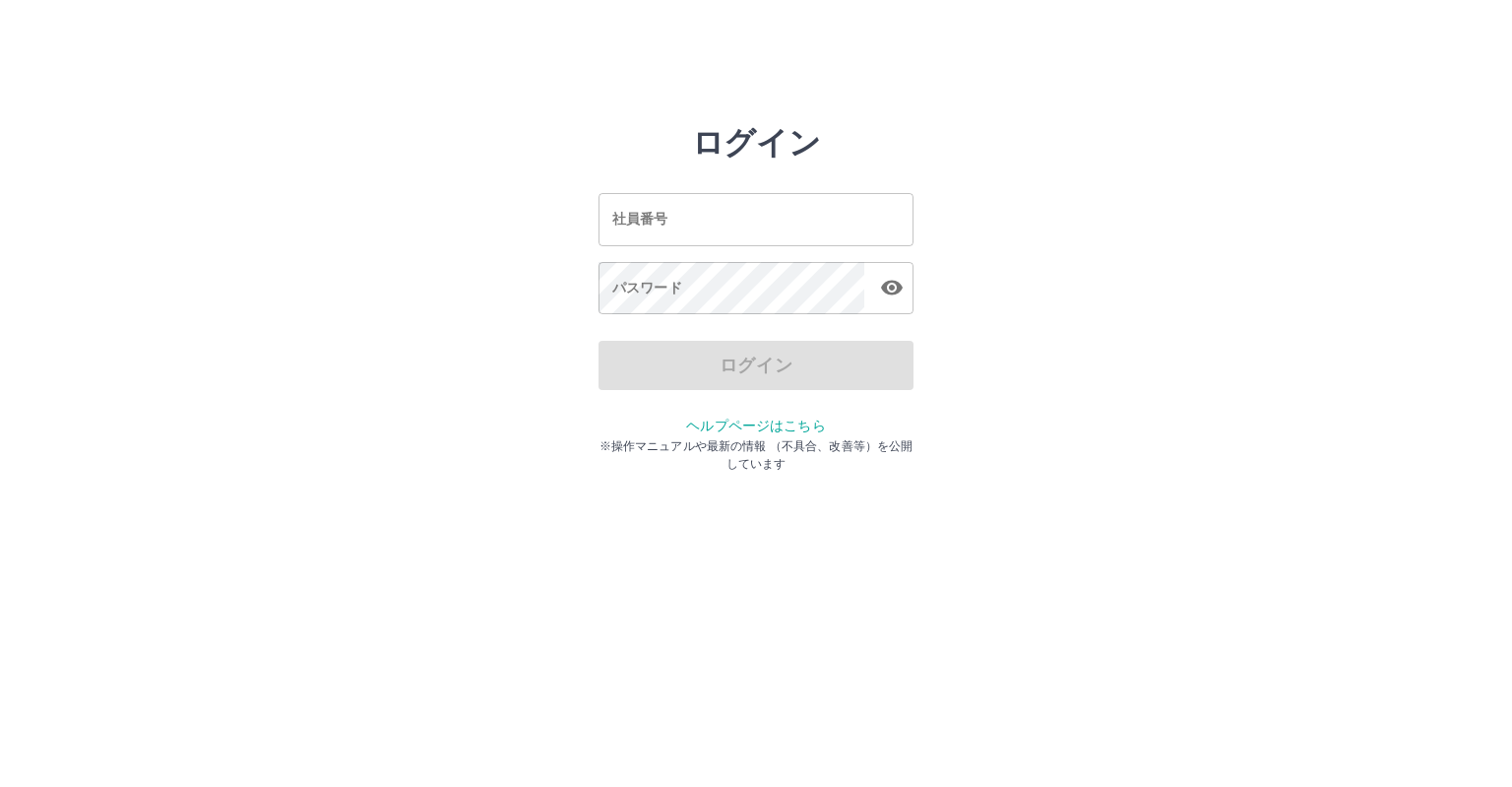 scroll, scrollTop: 0, scrollLeft: 0, axis: both 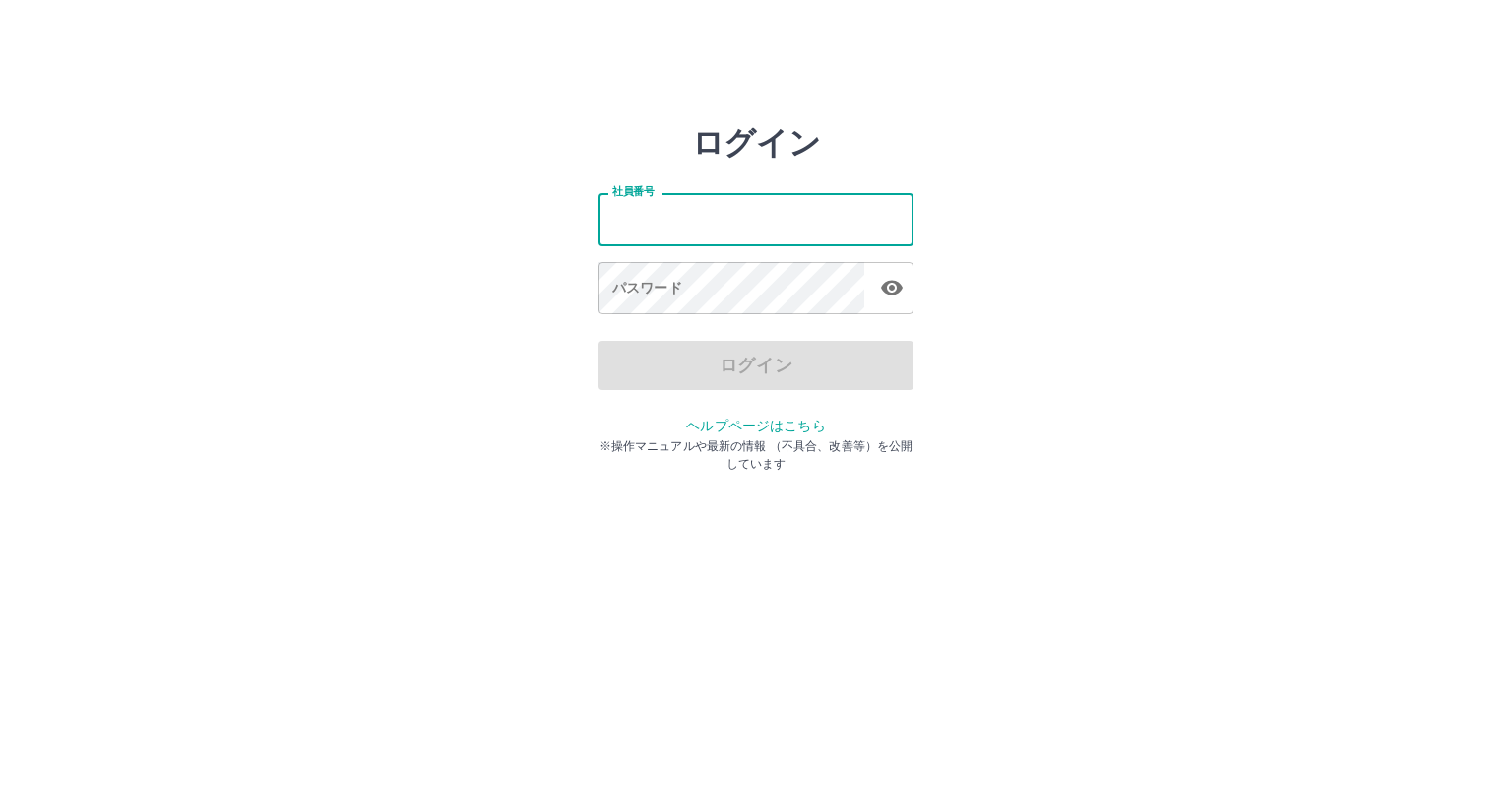 click on "社員番号" at bounding box center [756, 219] 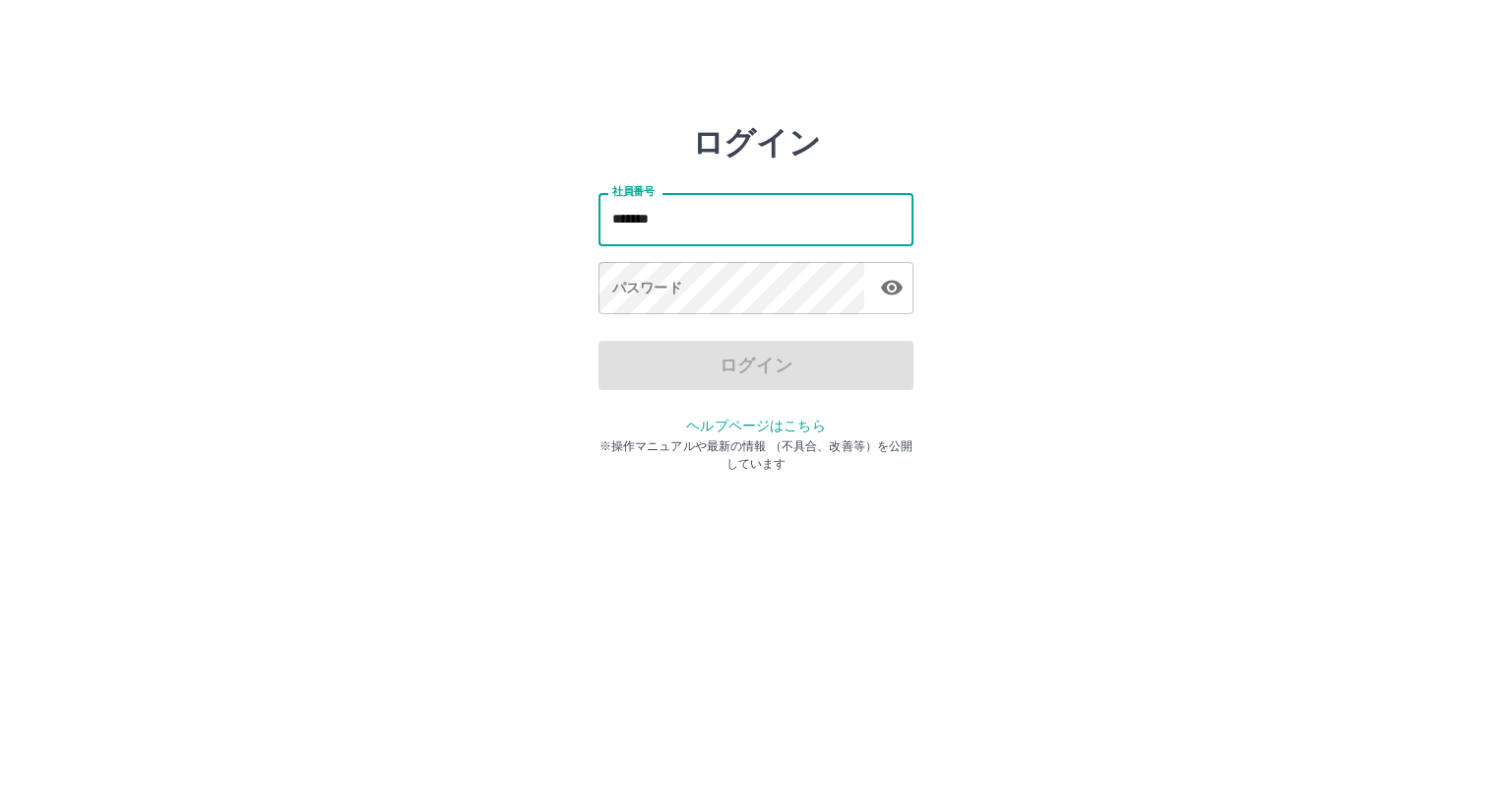 type on "*******" 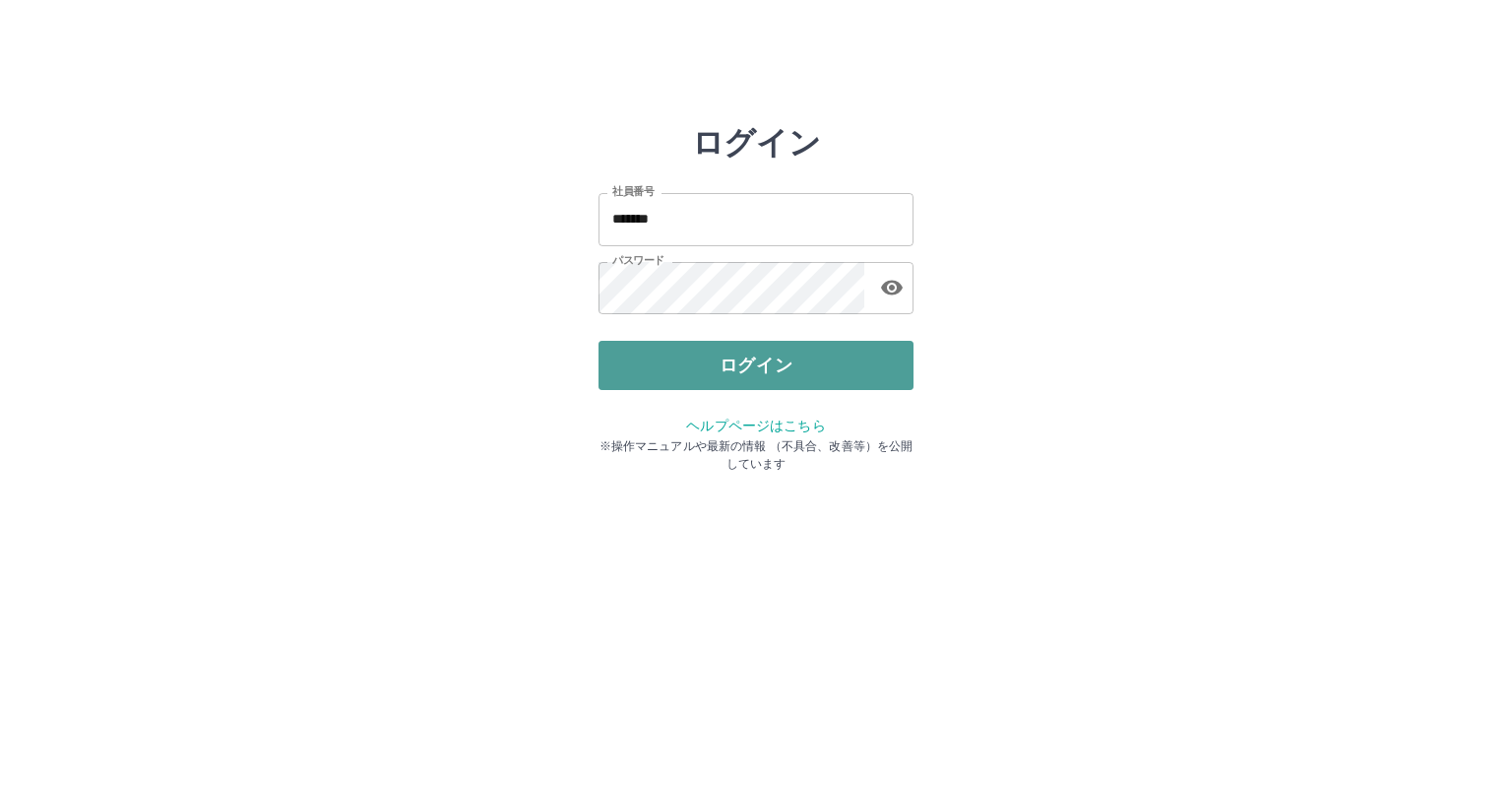 click on "ログイン" at bounding box center (756, 365) 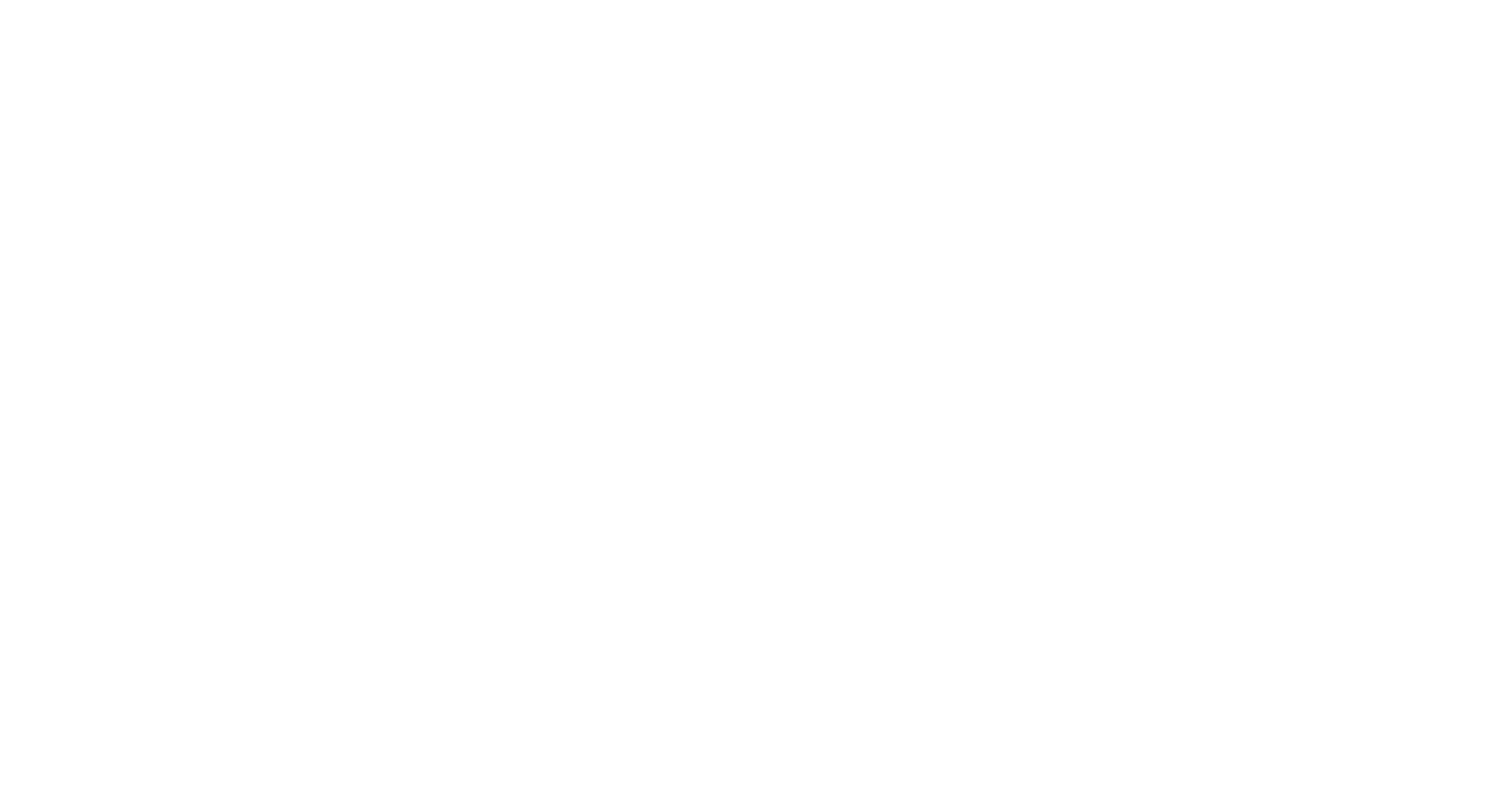scroll, scrollTop: 0, scrollLeft: 0, axis: both 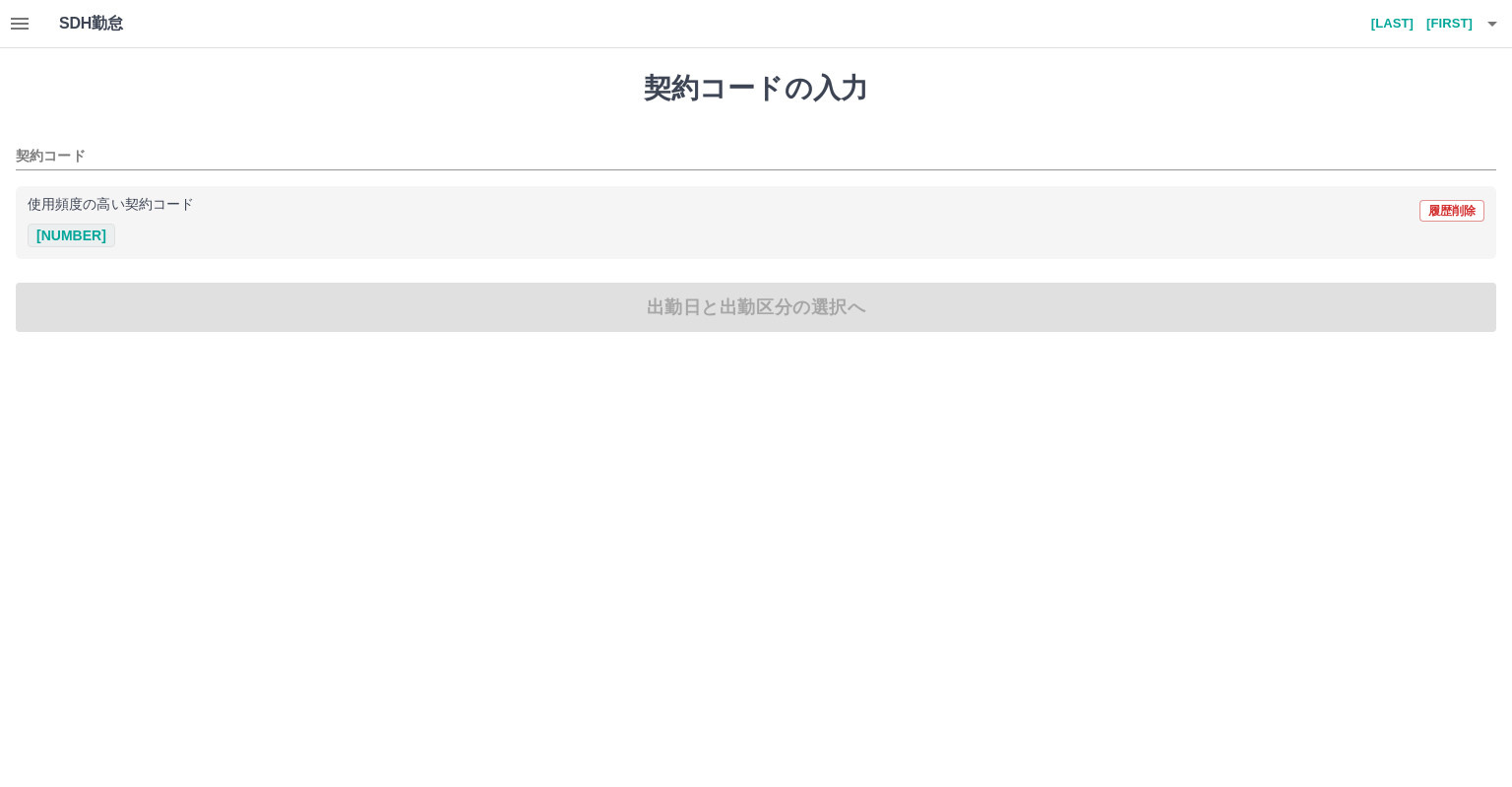 click on "[NUMBER]" at bounding box center (71, 235) 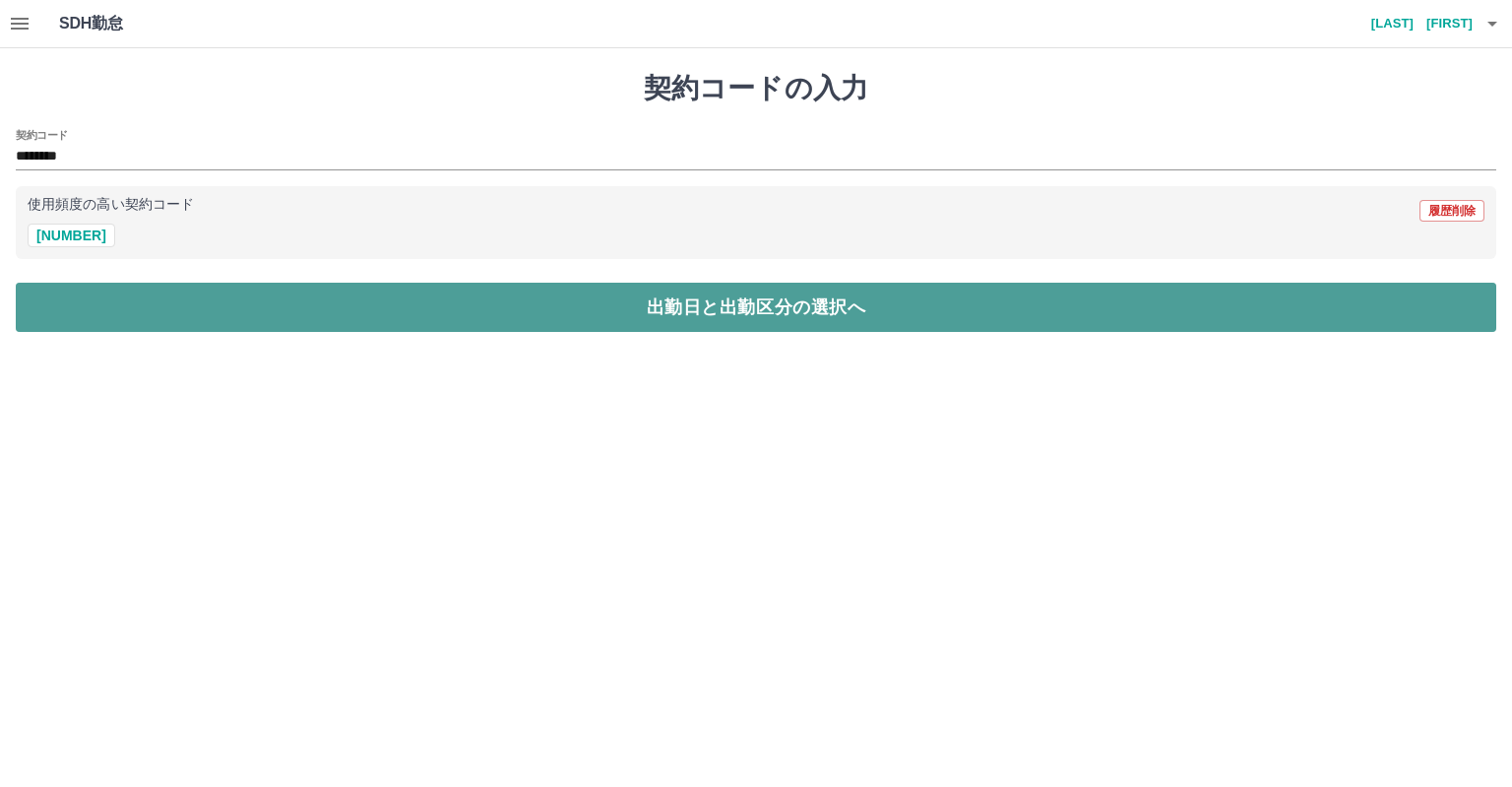 click on "出勤日と出勤区分の選択へ" at bounding box center (756, 307) 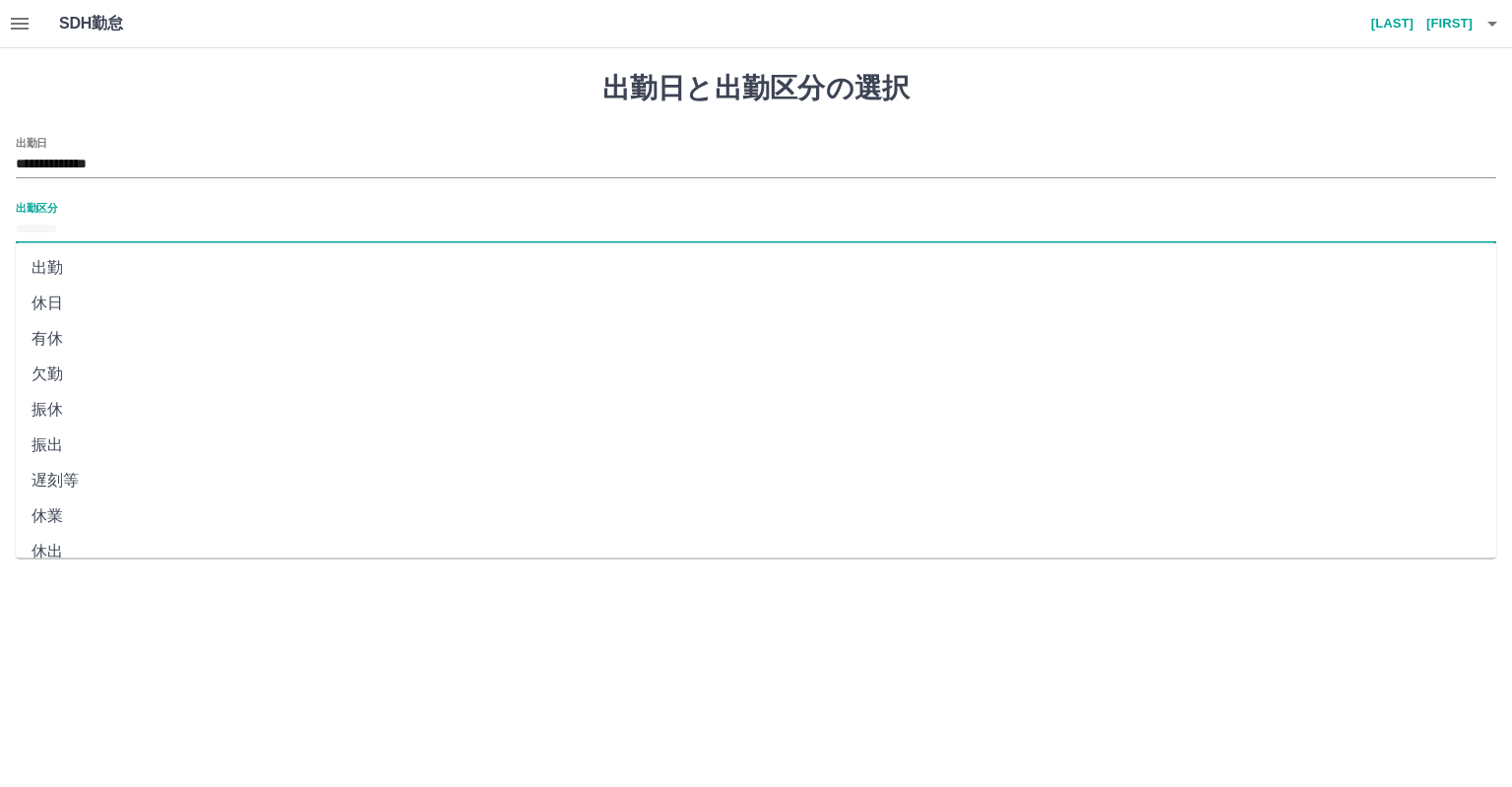 drag, startPoint x: 35, startPoint y: 224, endPoint x: 45, endPoint y: 253, distance: 30.675723 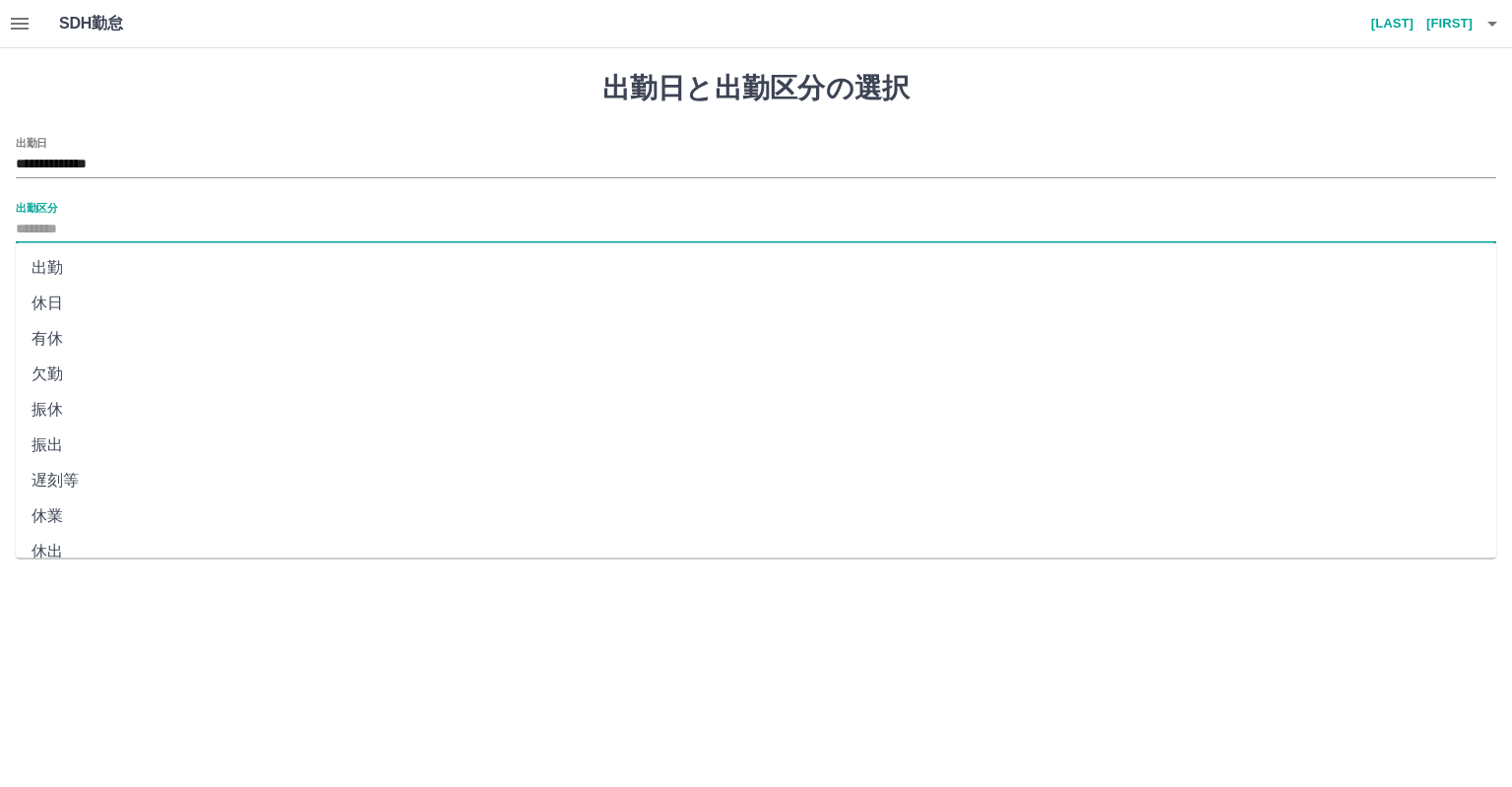 click on "出勤区分" at bounding box center (756, 230) 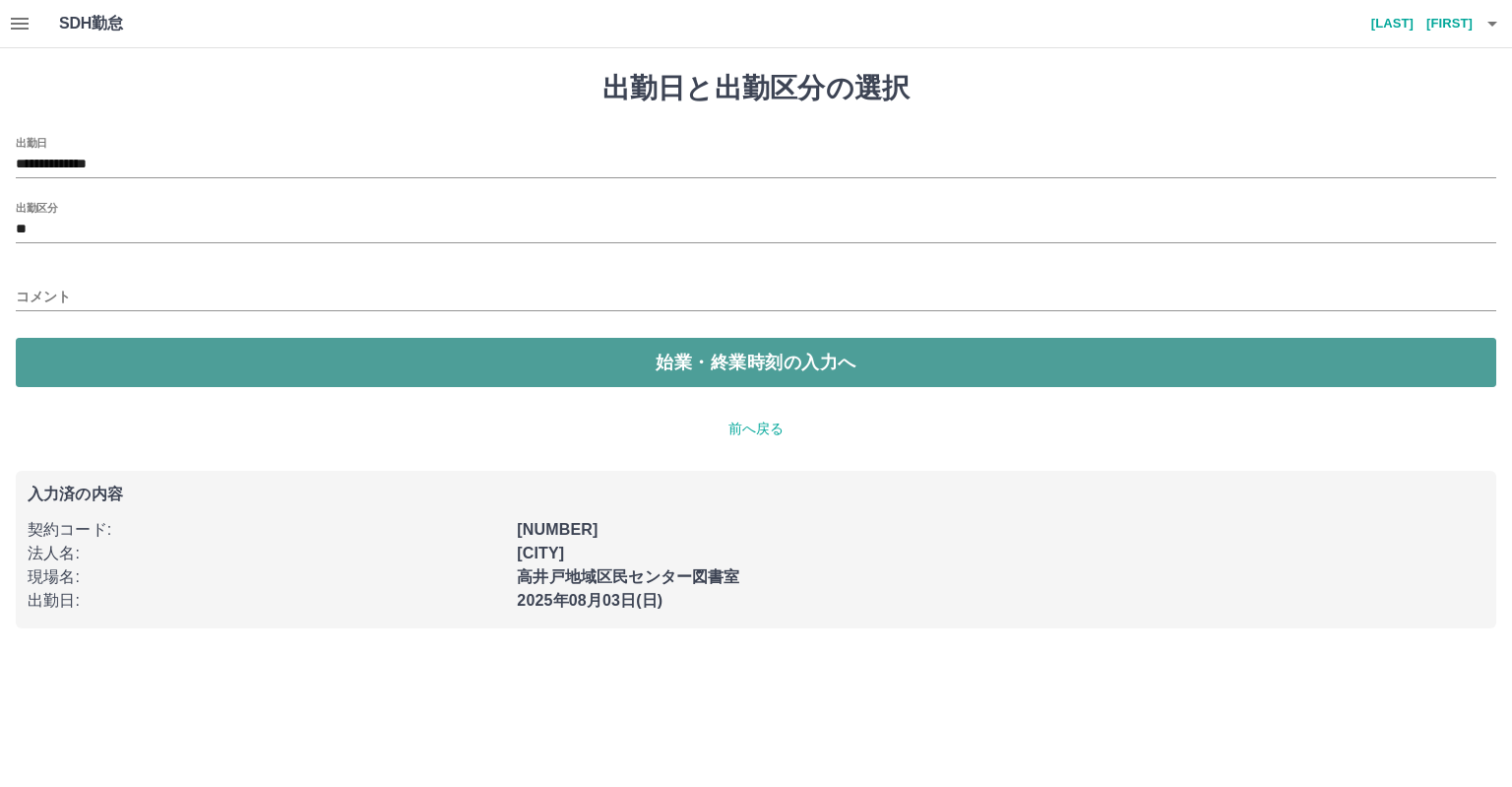 click on "始業・終業時刻の入力へ" at bounding box center [756, 362] 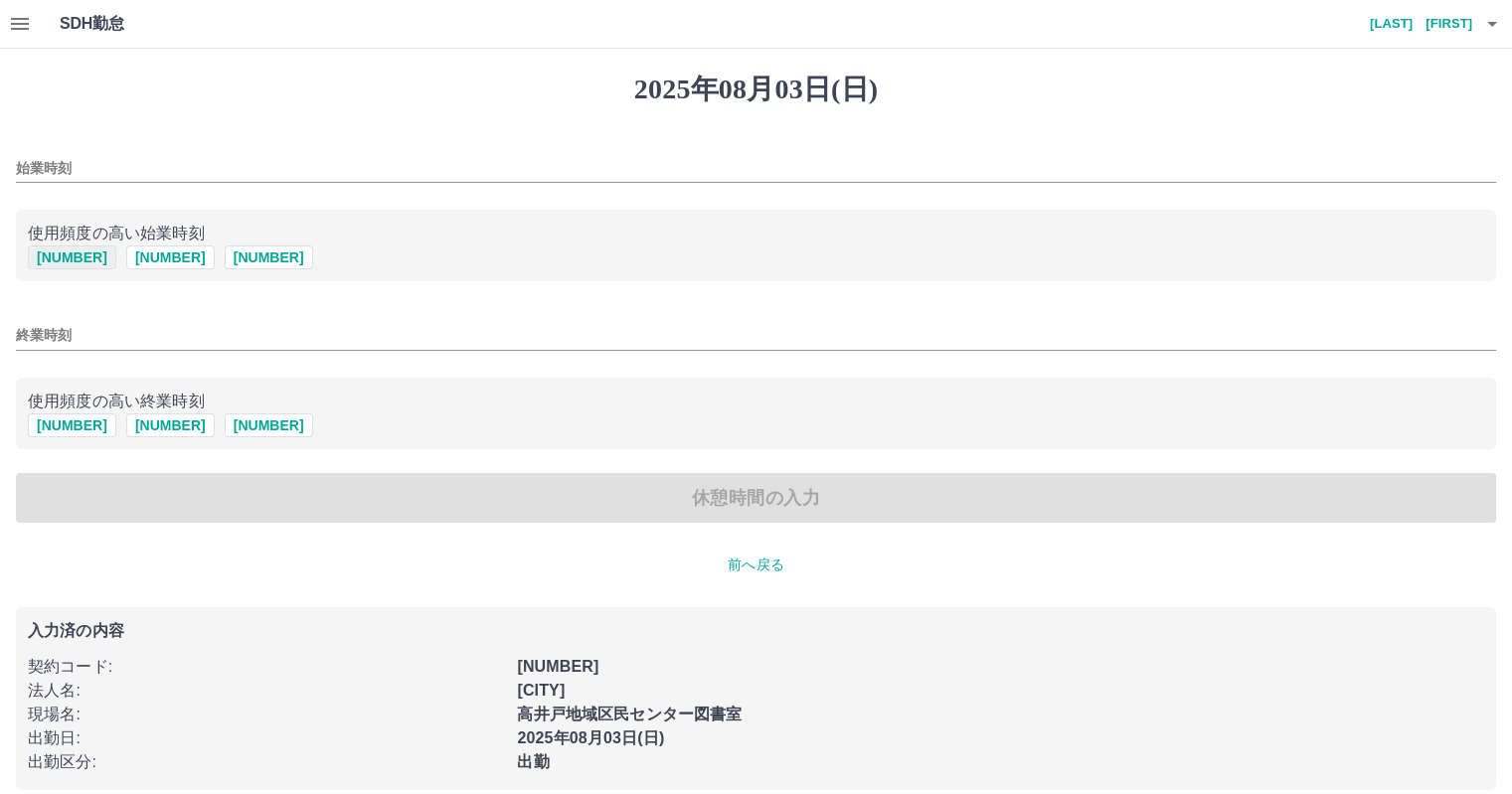 click on "[NUMBER]" at bounding box center [72, 257] 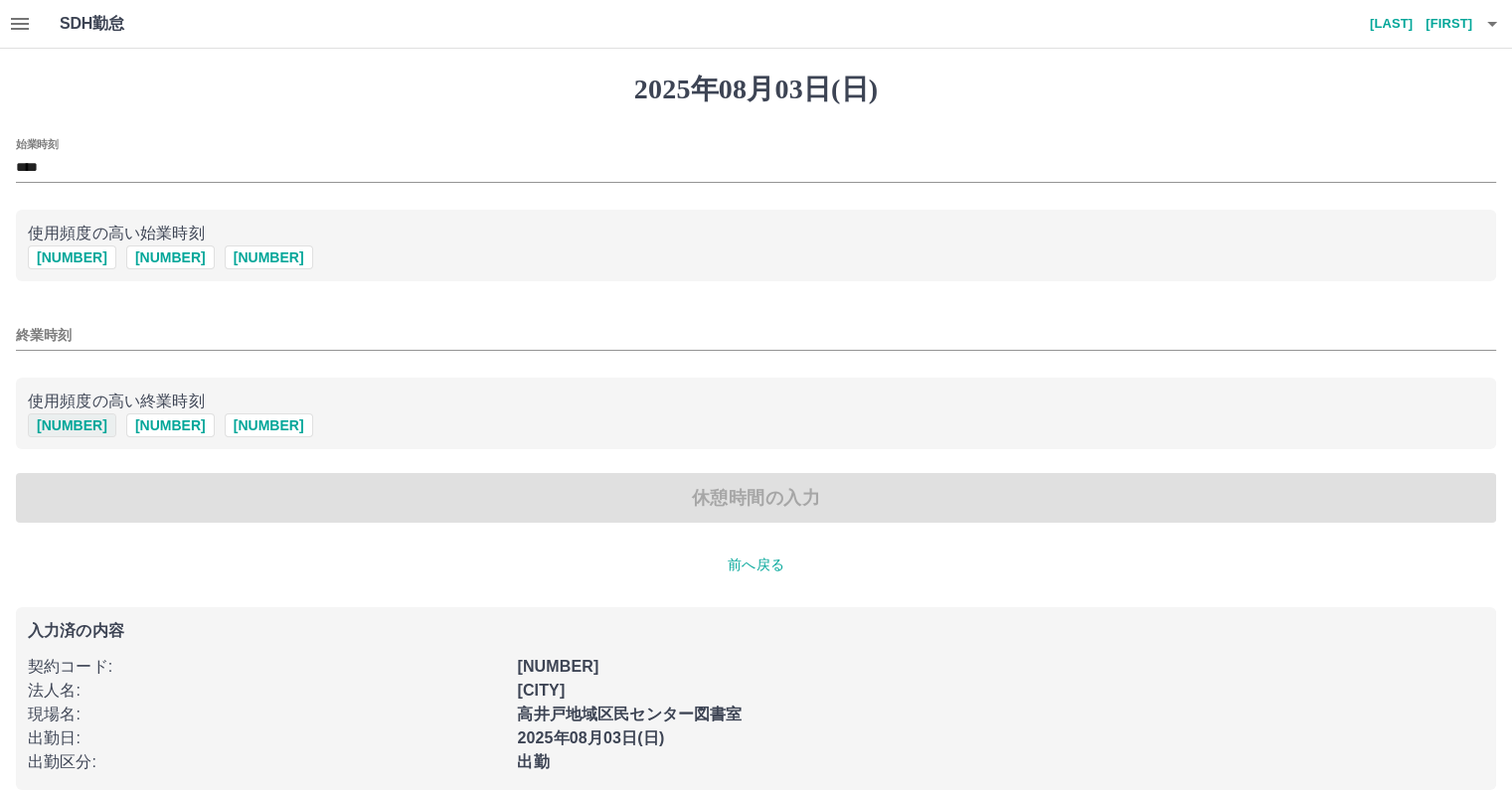 click on "1715" at bounding box center [72, 425] 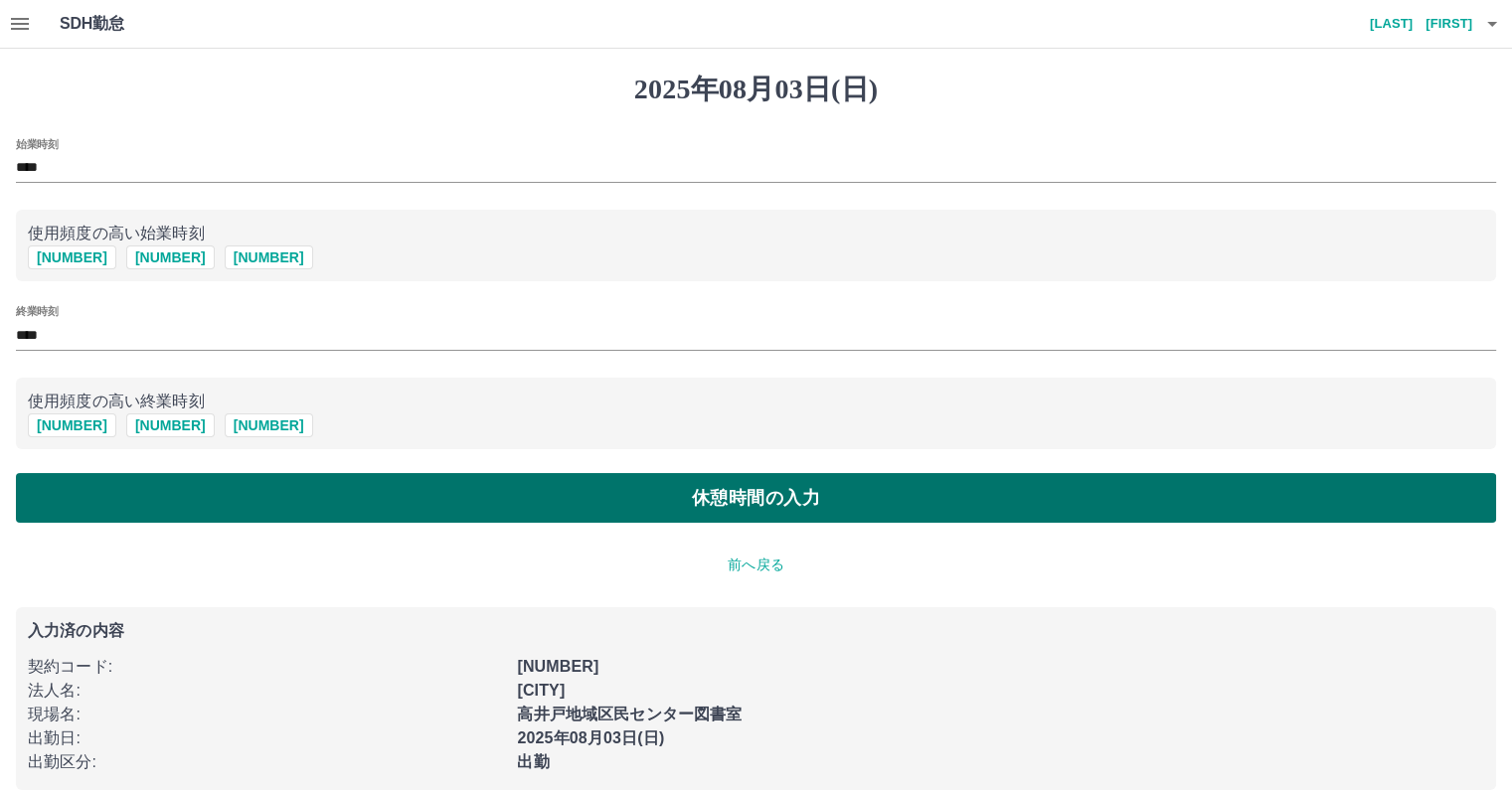 click on "休憩時間の入力" at bounding box center (756, 498) 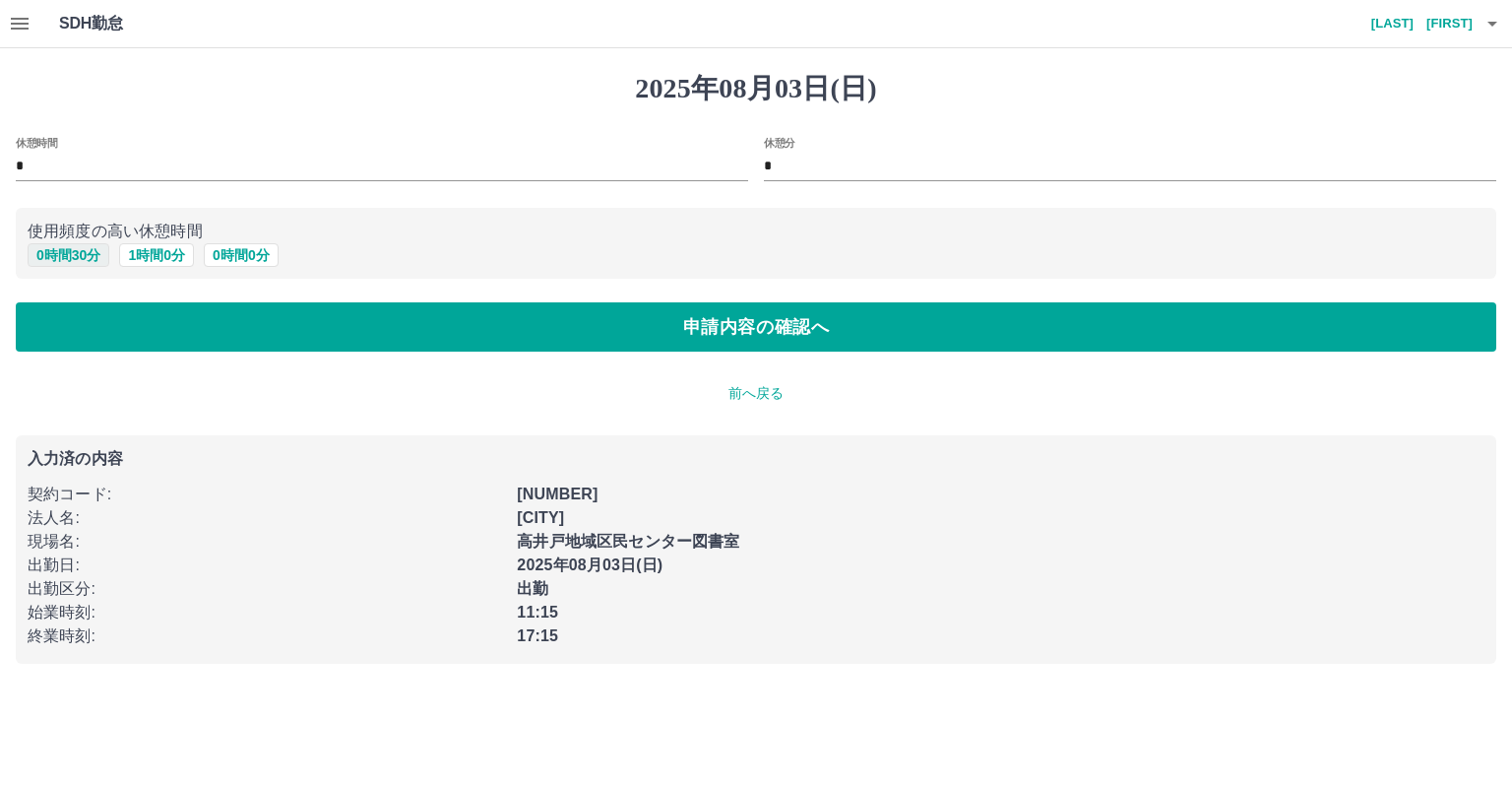 click on "[TIME] [TIME]" at bounding box center [68, 255] 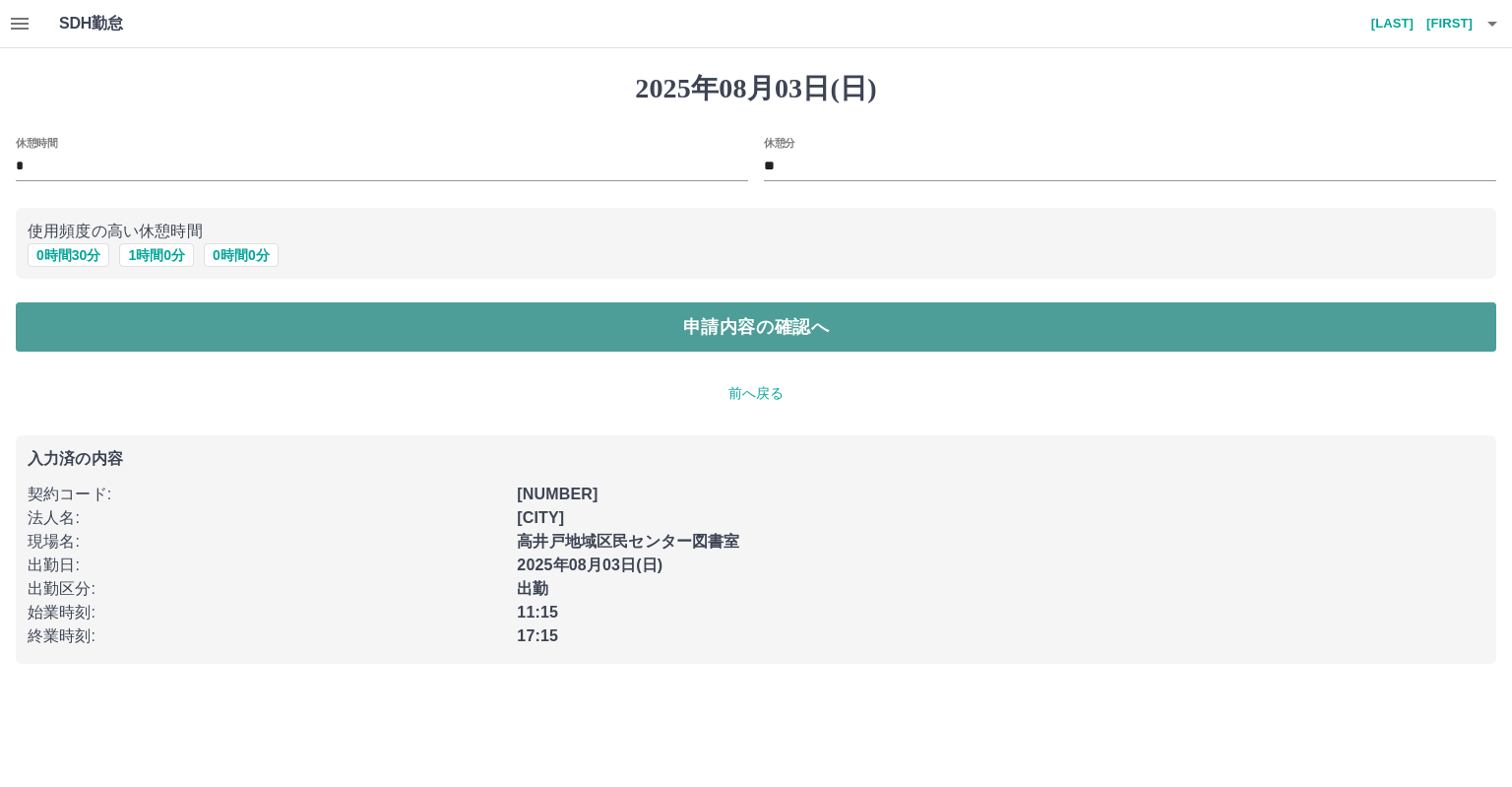 click on "申請内容の確認へ" at bounding box center [756, 327] 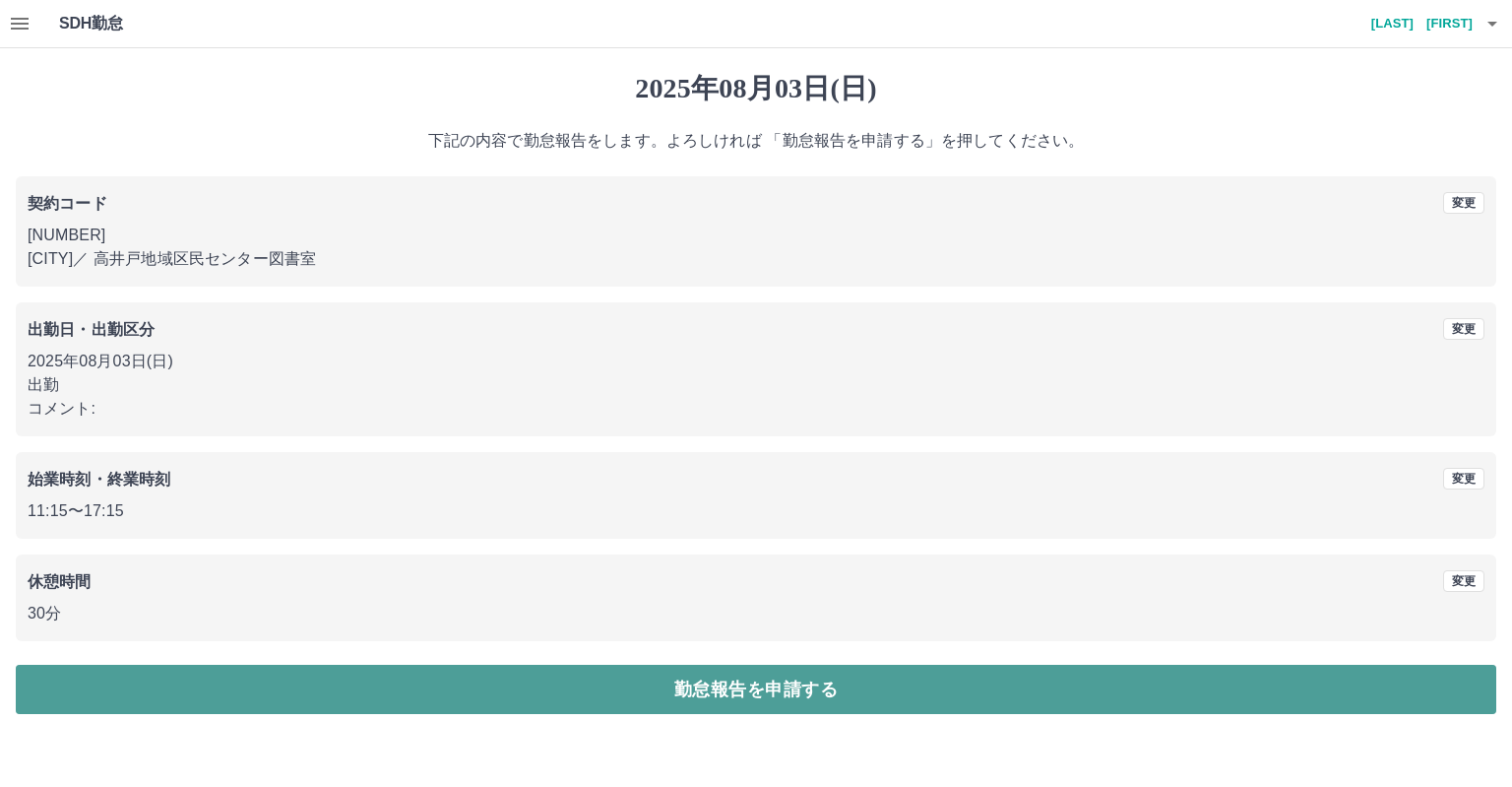 click on "勤怠報告を申請する" at bounding box center [756, 689] 